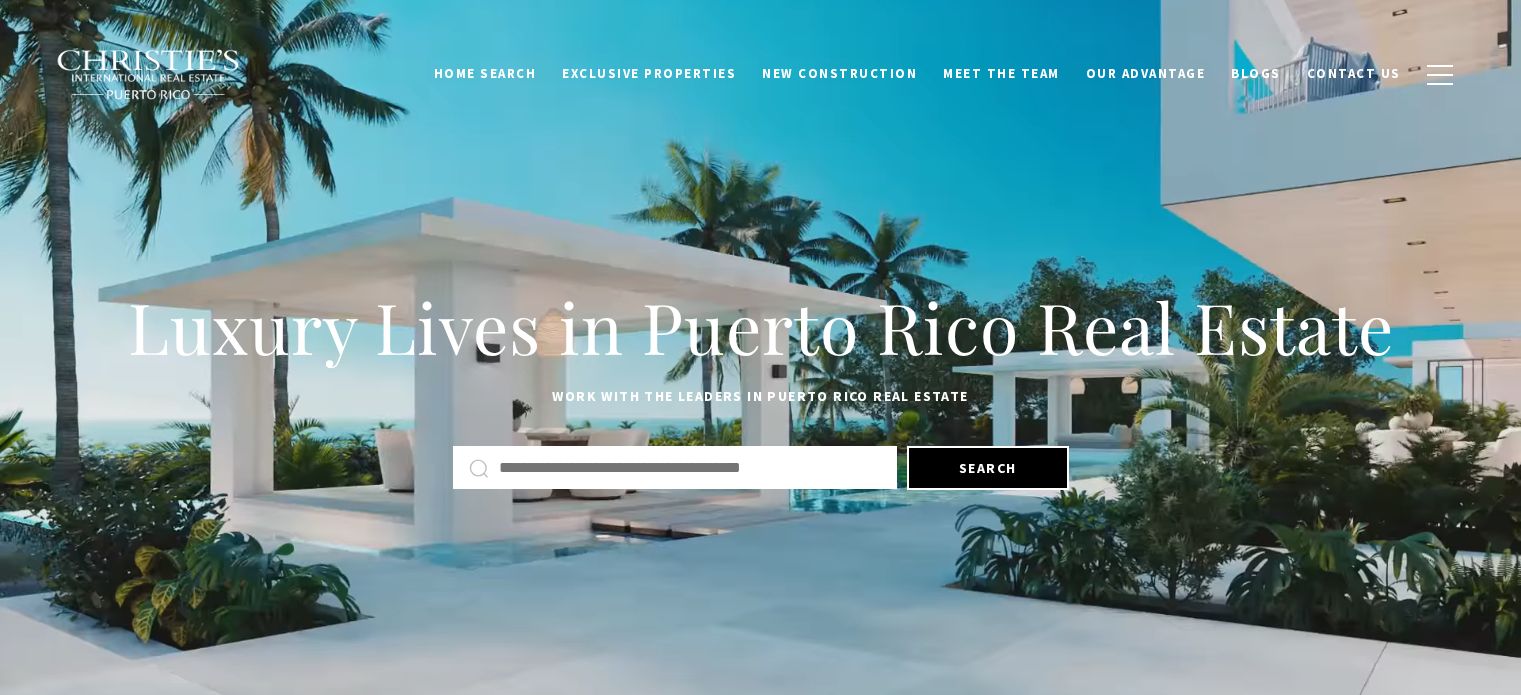 scroll, scrollTop: 0, scrollLeft: 0, axis: both 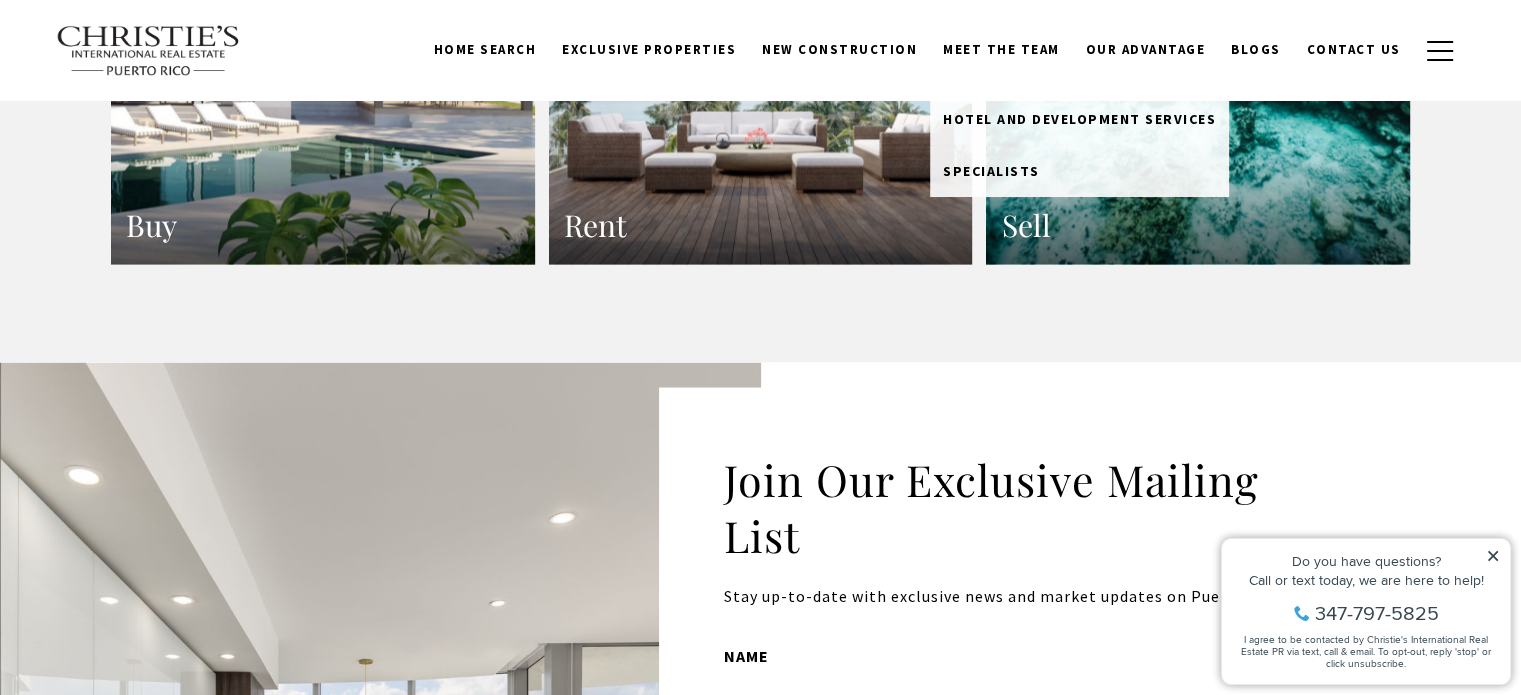 click on "Meet the Team" at bounding box center (1001, 50) 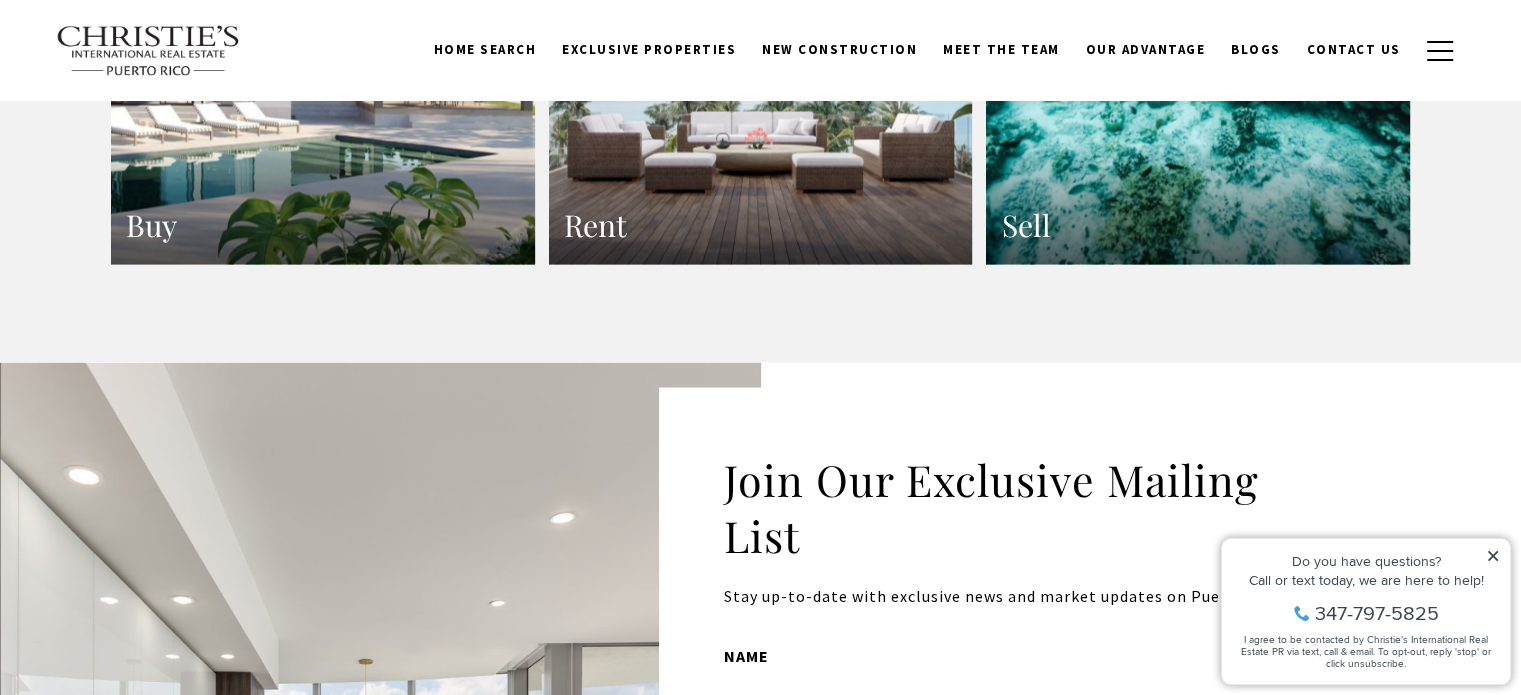 click on "Meet the Team" at bounding box center [1001, 50] 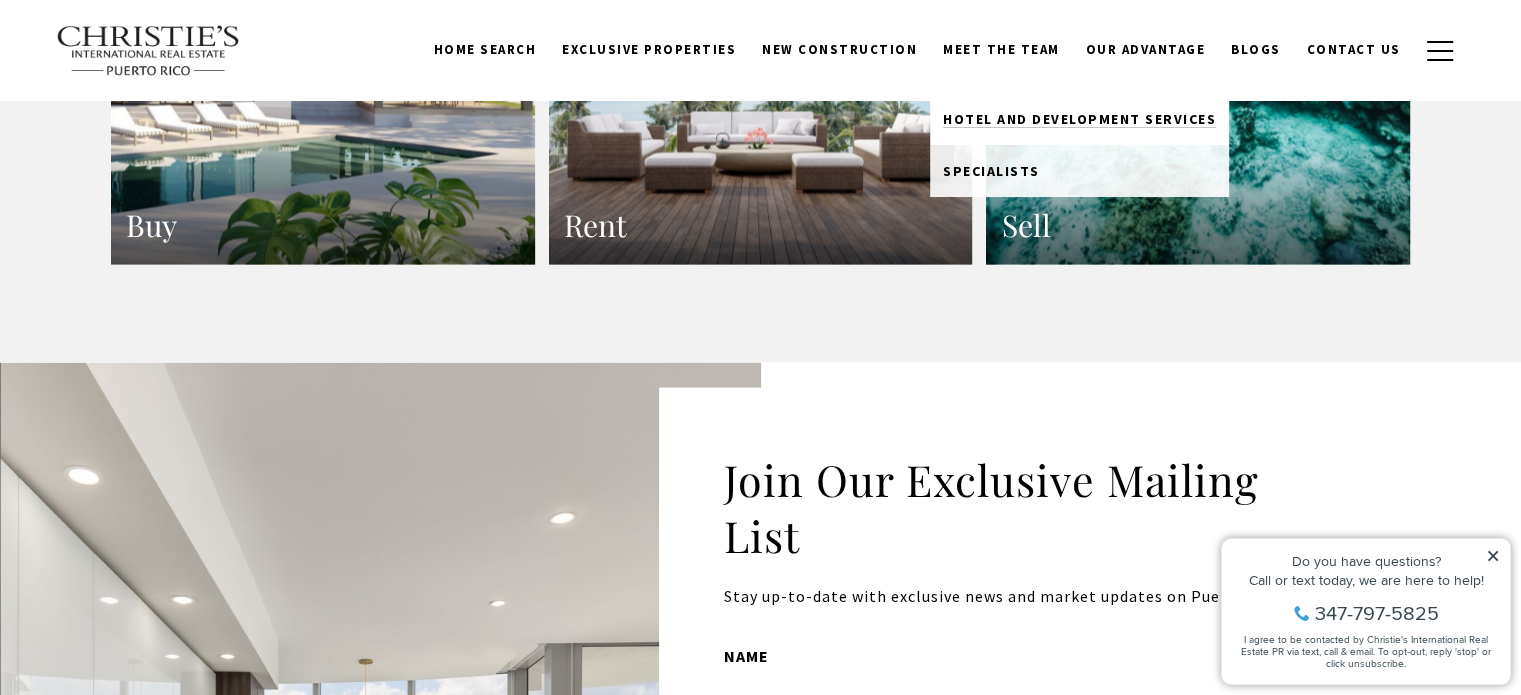 click on "Hotel and Development Services" at bounding box center [1079, 119] 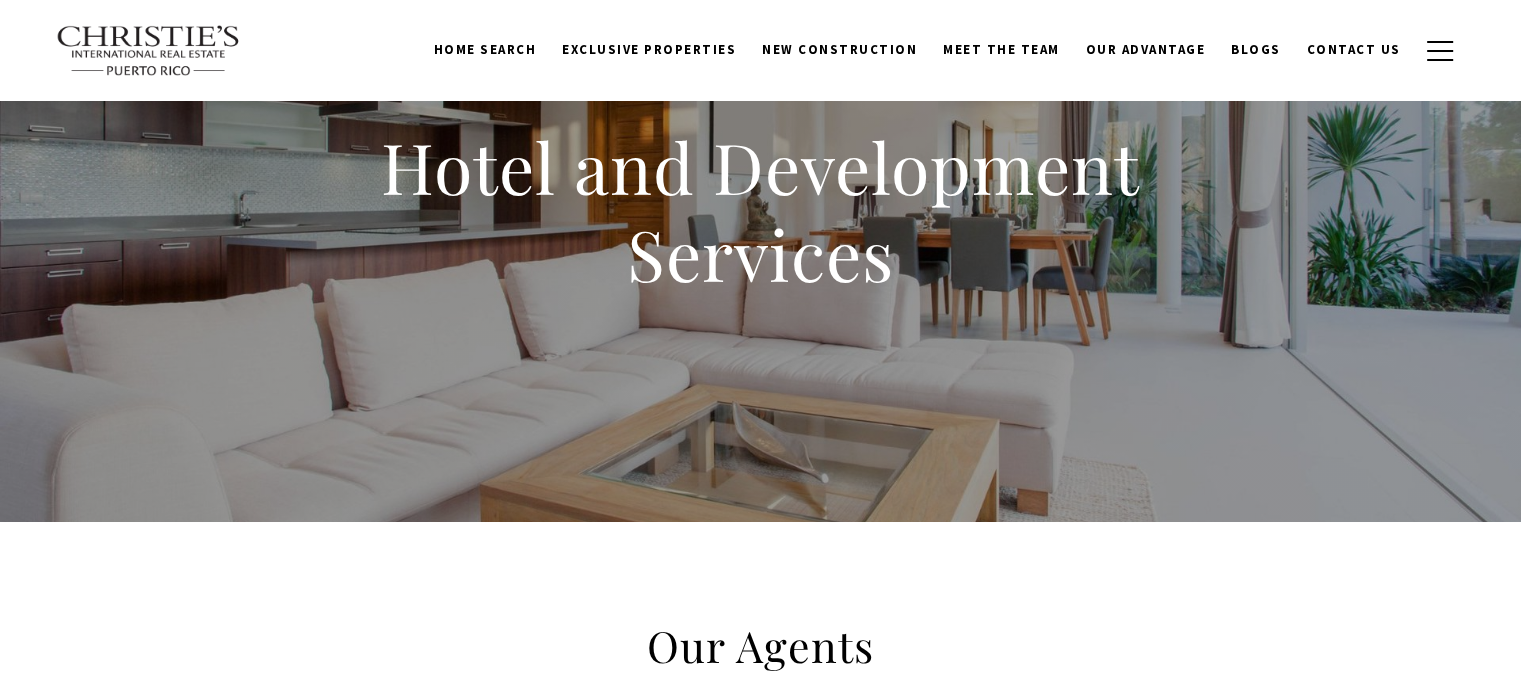 scroll, scrollTop: 491, scrollLeft: 0, axis: vertical 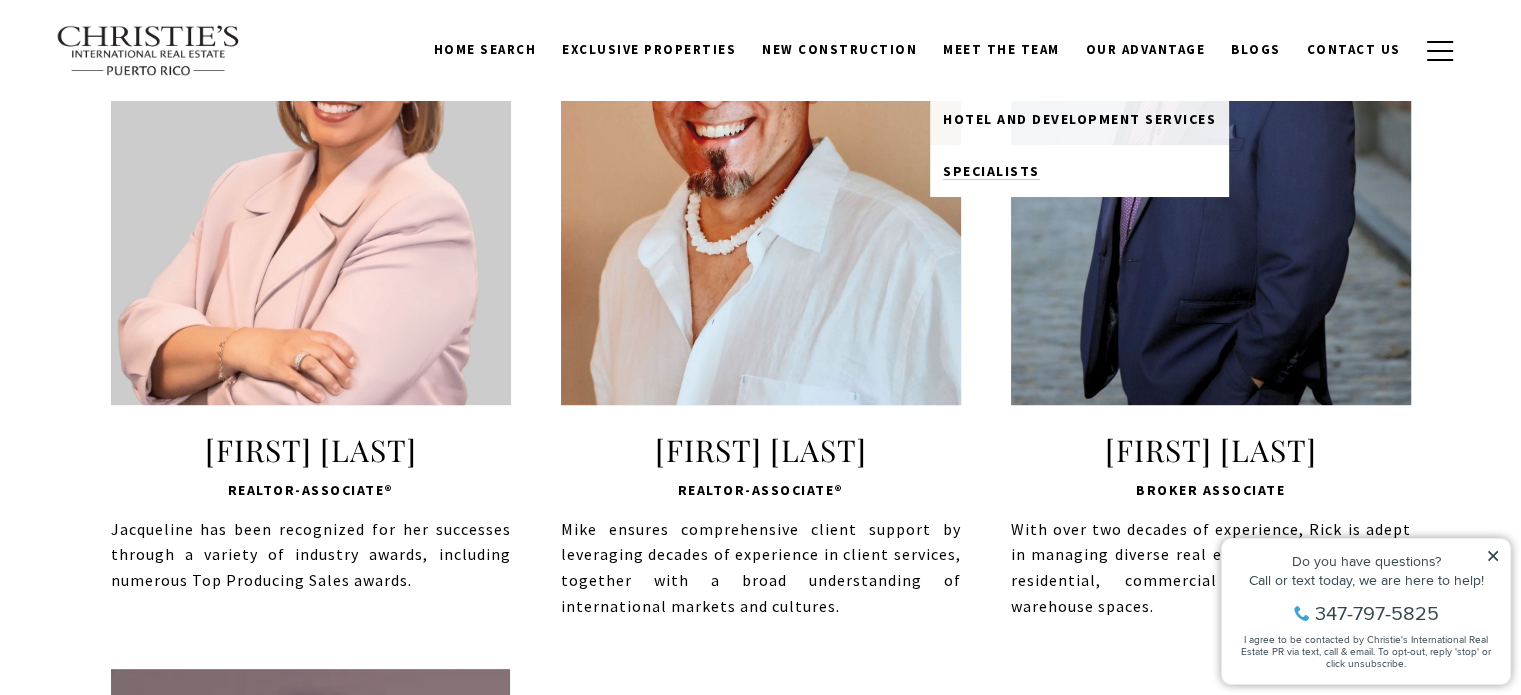 click on "Specialists" at bounding box center [1079, 171] 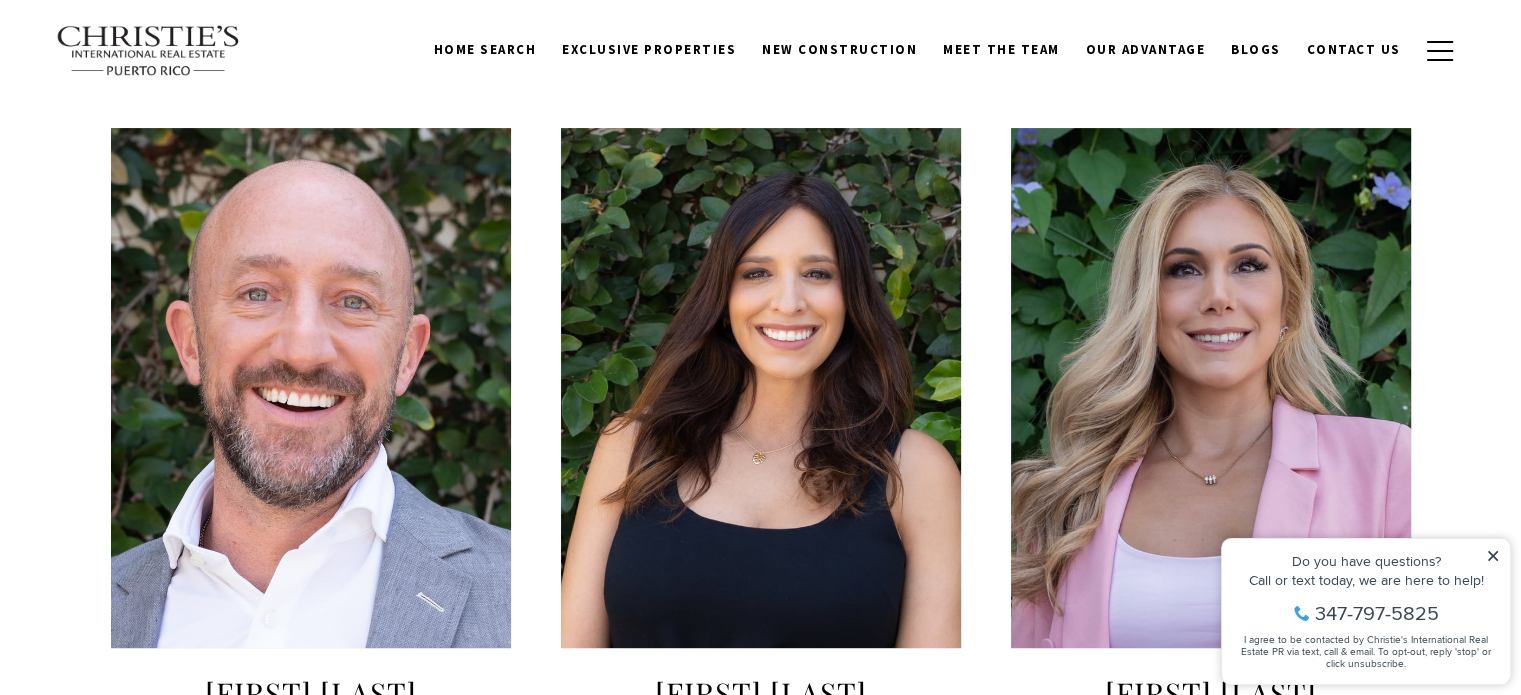 scroll, scrollTop: 884, scrollLeft: 0, axis: vertical 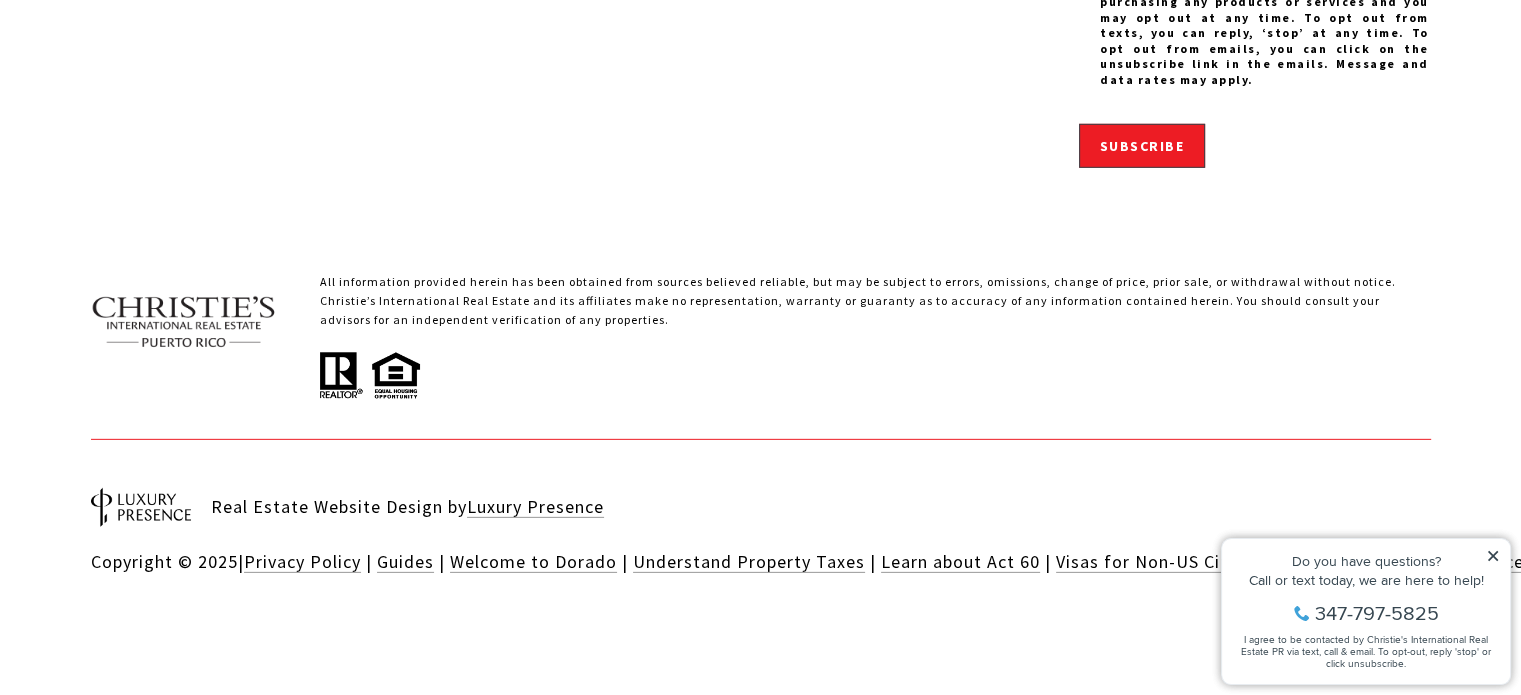 click 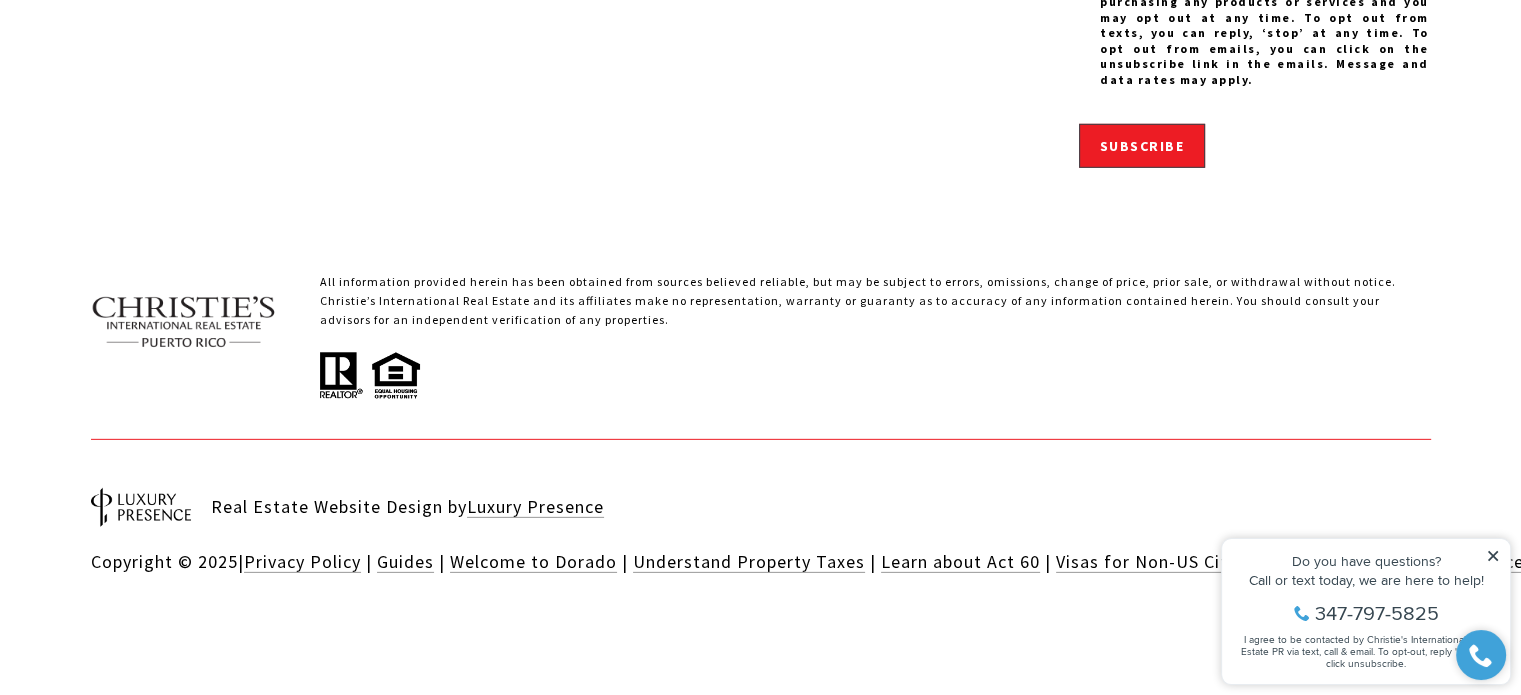 click 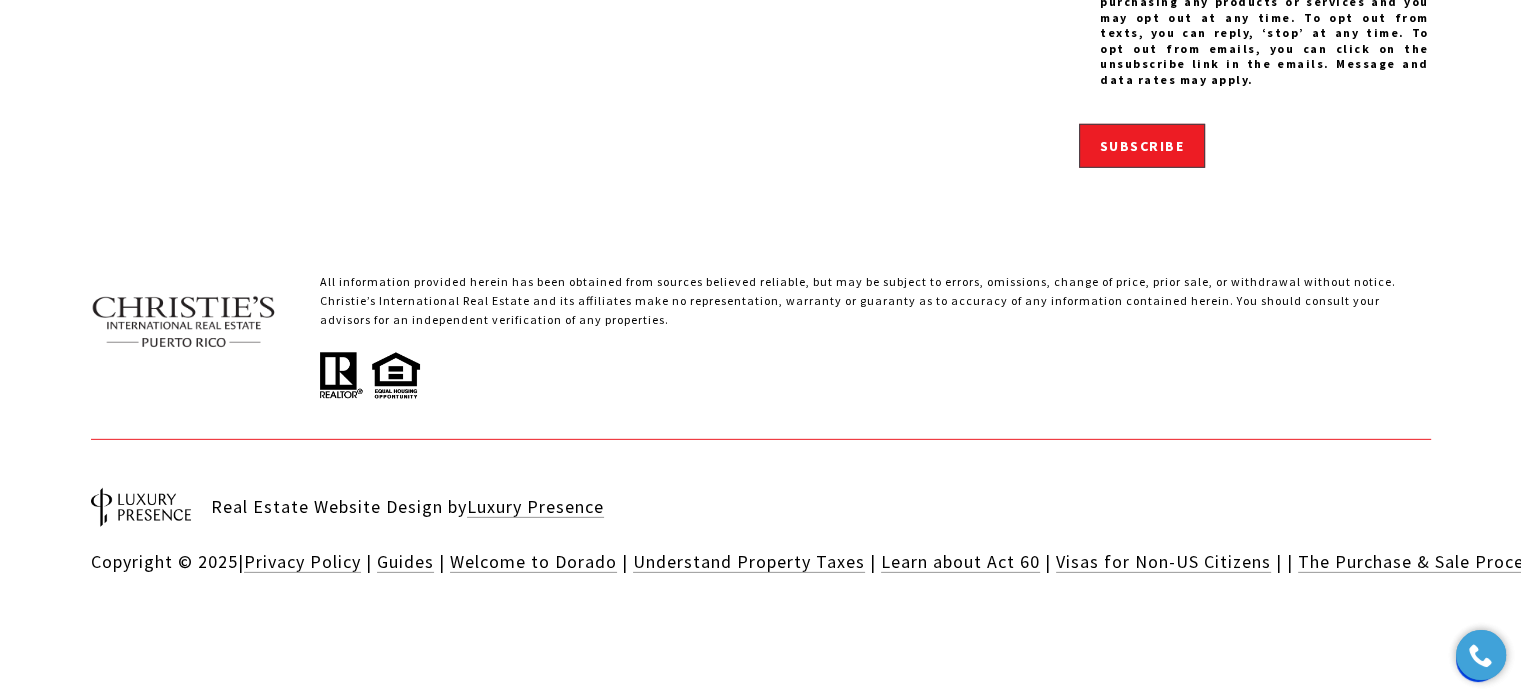 scroll, scrollTop: 6499, scrollLeft: 0, axis: vertical 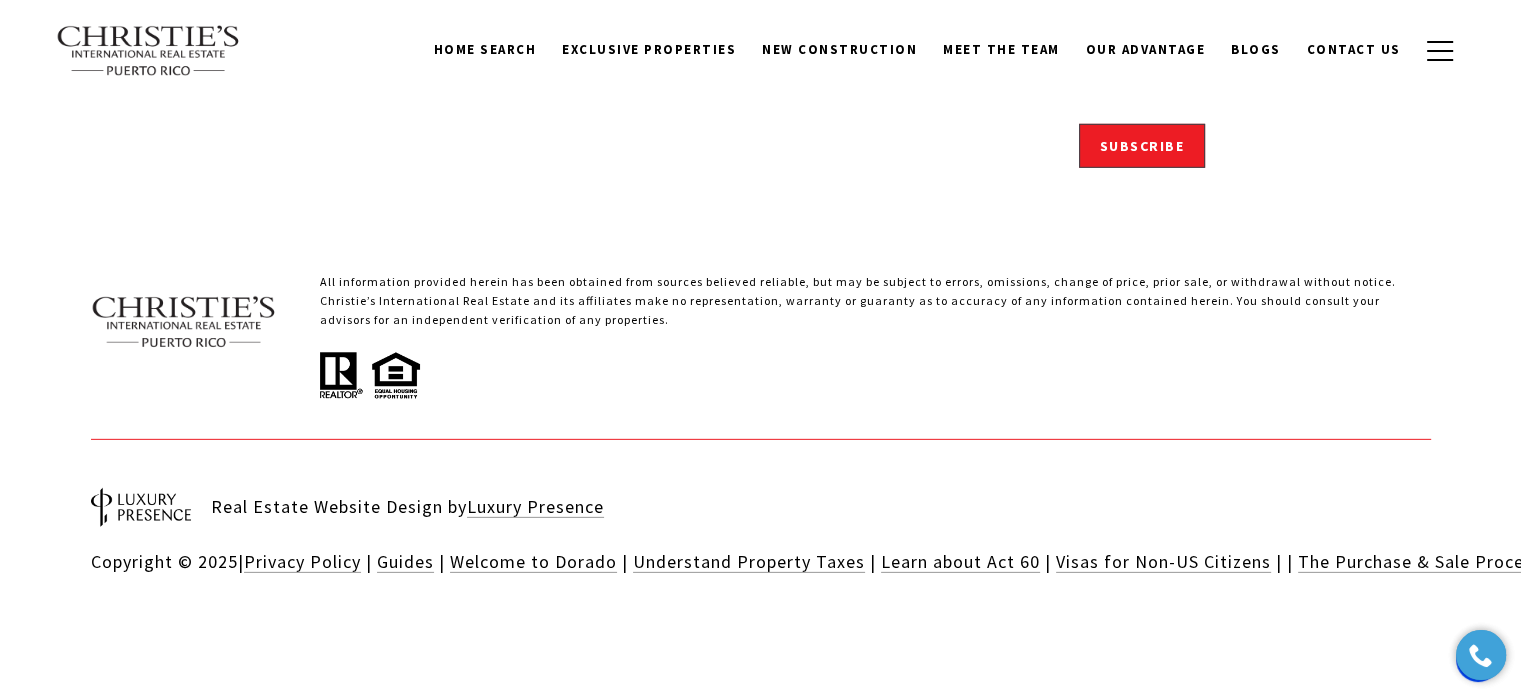 drag, startPoint x: 142, startPoint y: 433, endPoint x: 352, endPoint y: 467, distance: 212.73457 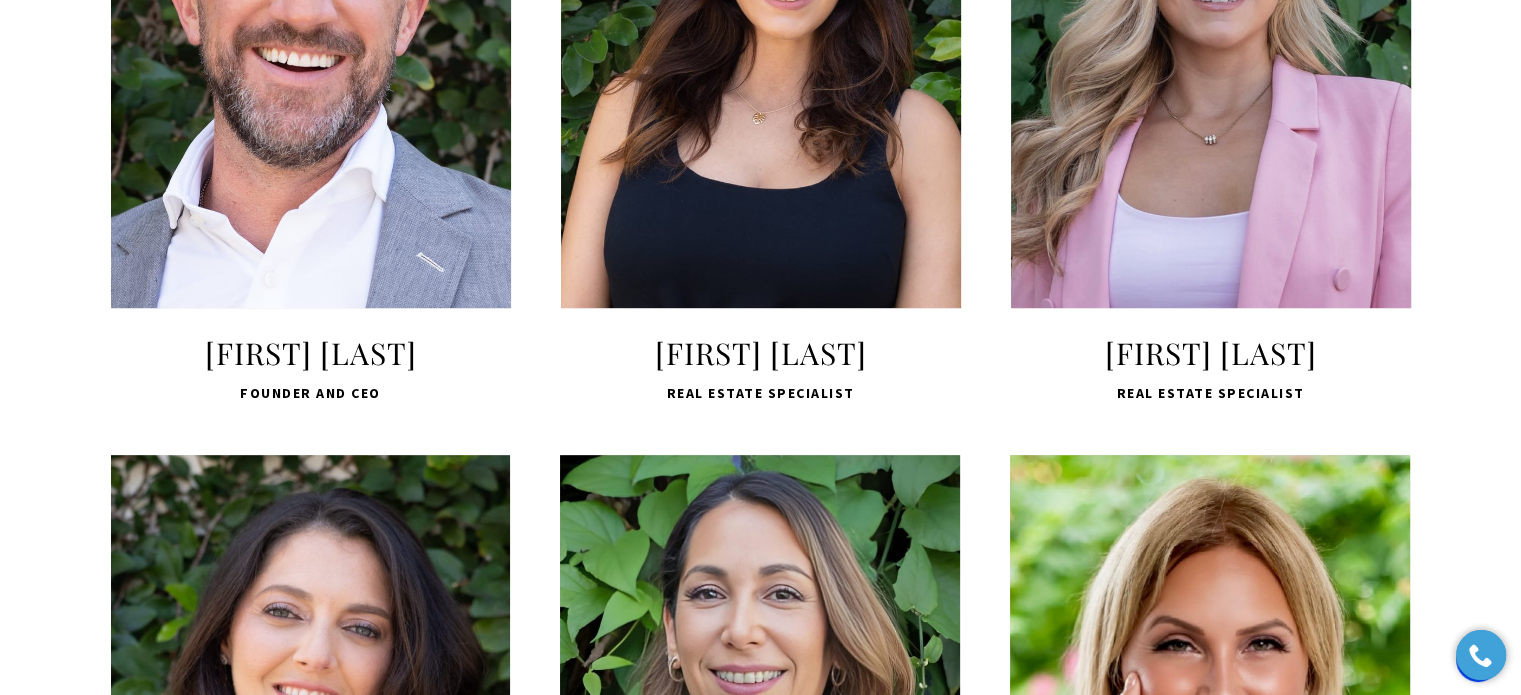 scroll, scrollTop: 997, scrollLeft: 0, axis: vertical 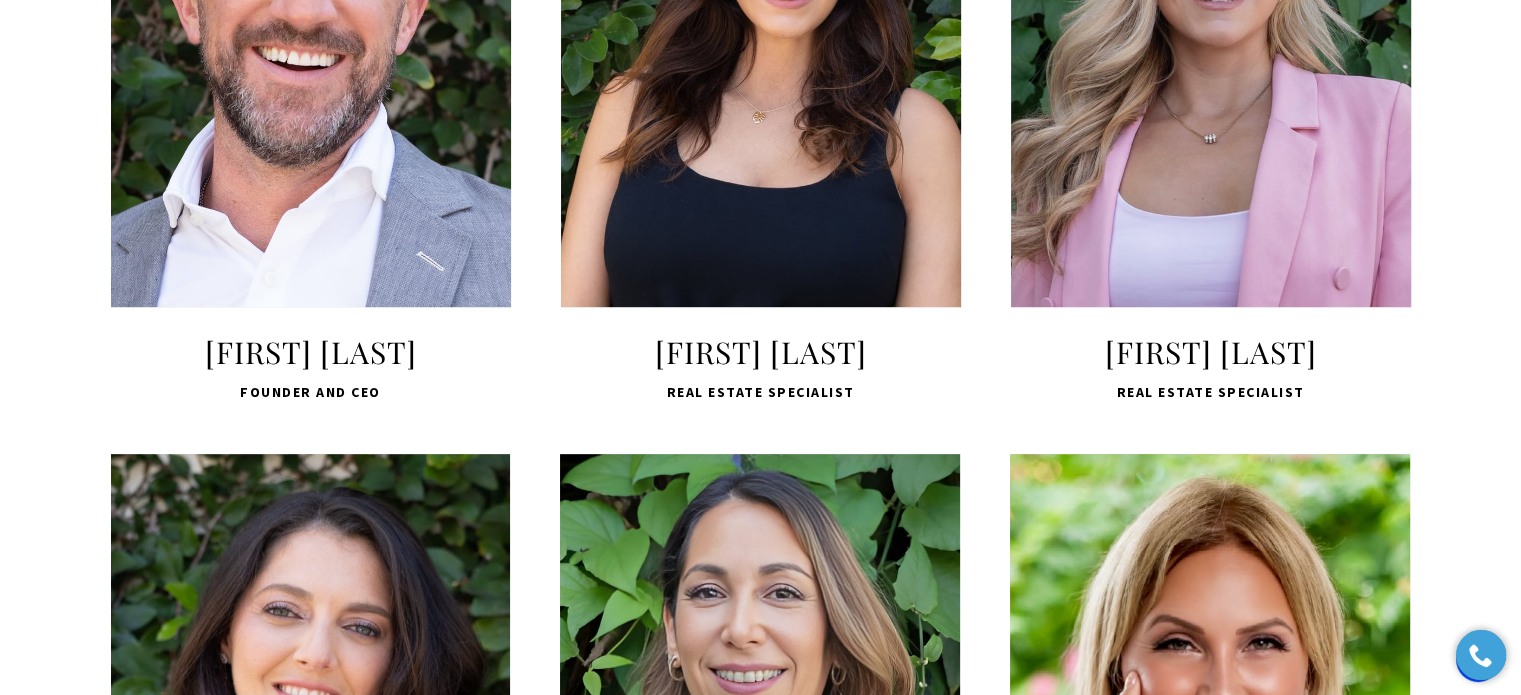 click on "LEARN MORE" at bounding box center [311, 208] 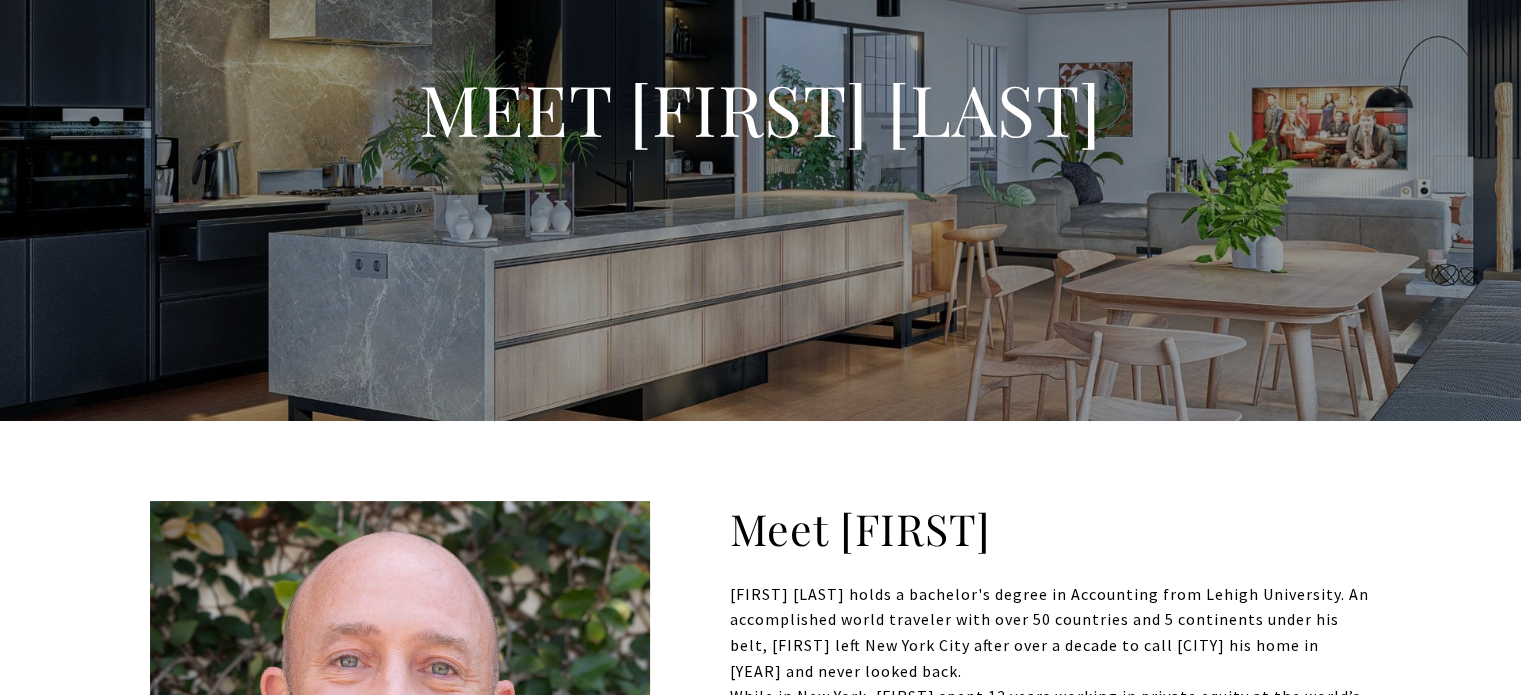 scroll, scrollTop: 178, scrollLeft: 0, axis: vertical 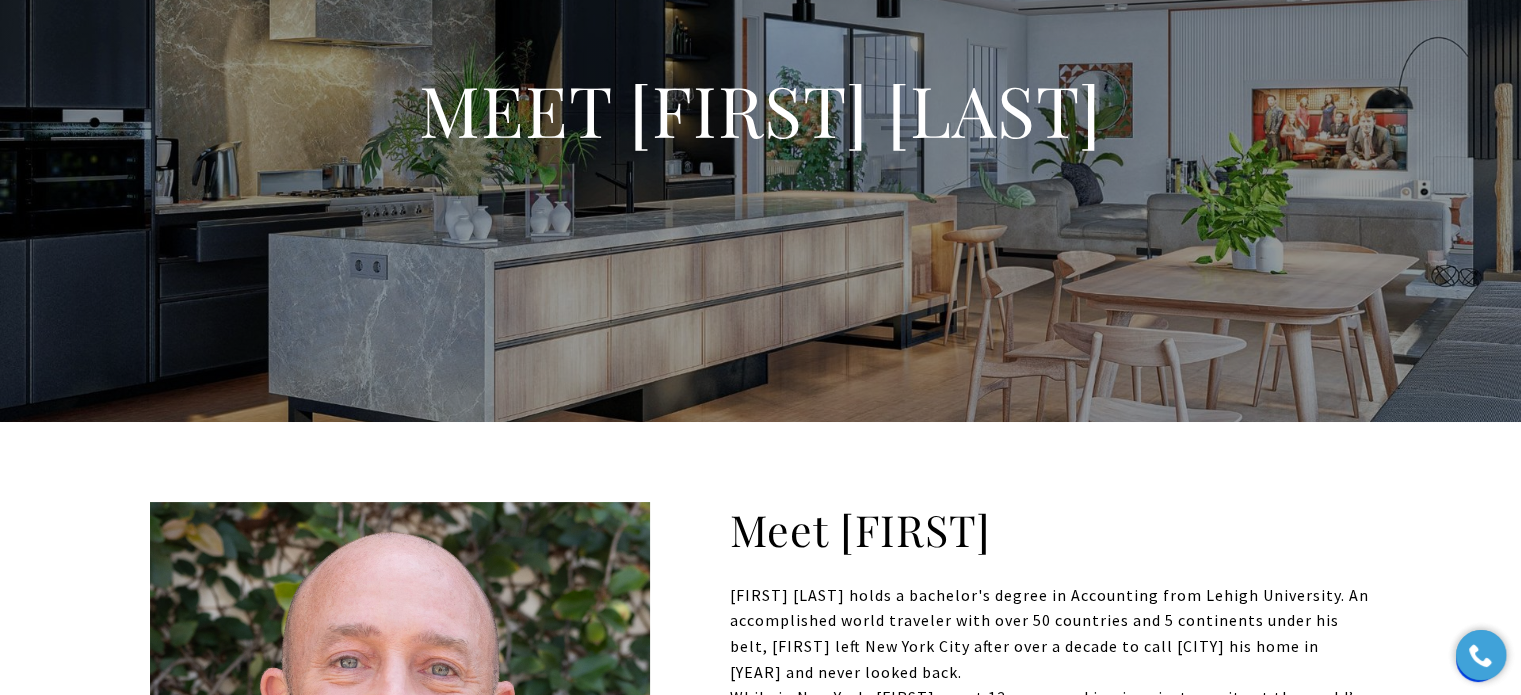 drag, startPoint x: 595, startPoint y: 129, endPoint x: 1125, endPoint y: 70, distance: 533.27386 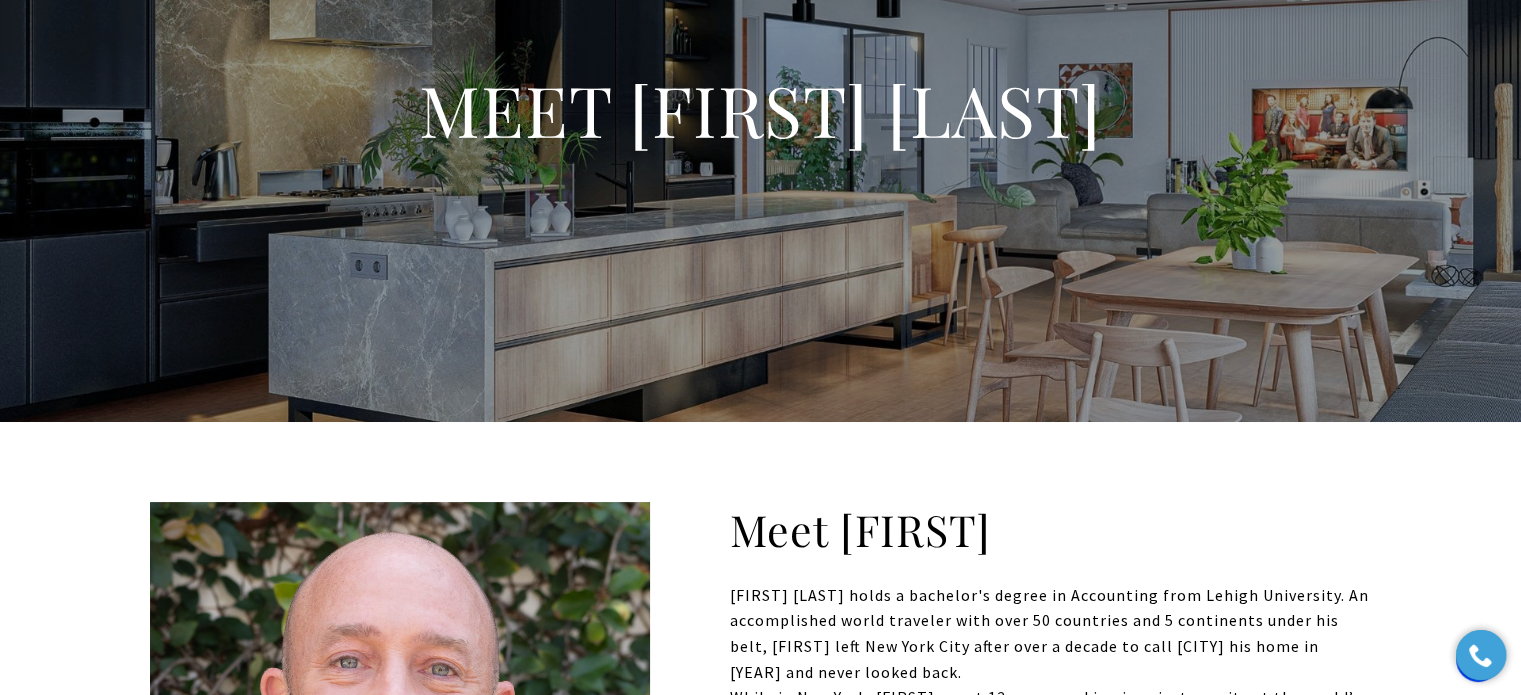 drag, startPoint x: 1125, startPoint y: 70, endPoint x: 605, endPoint y: 95, distance: 520.6006 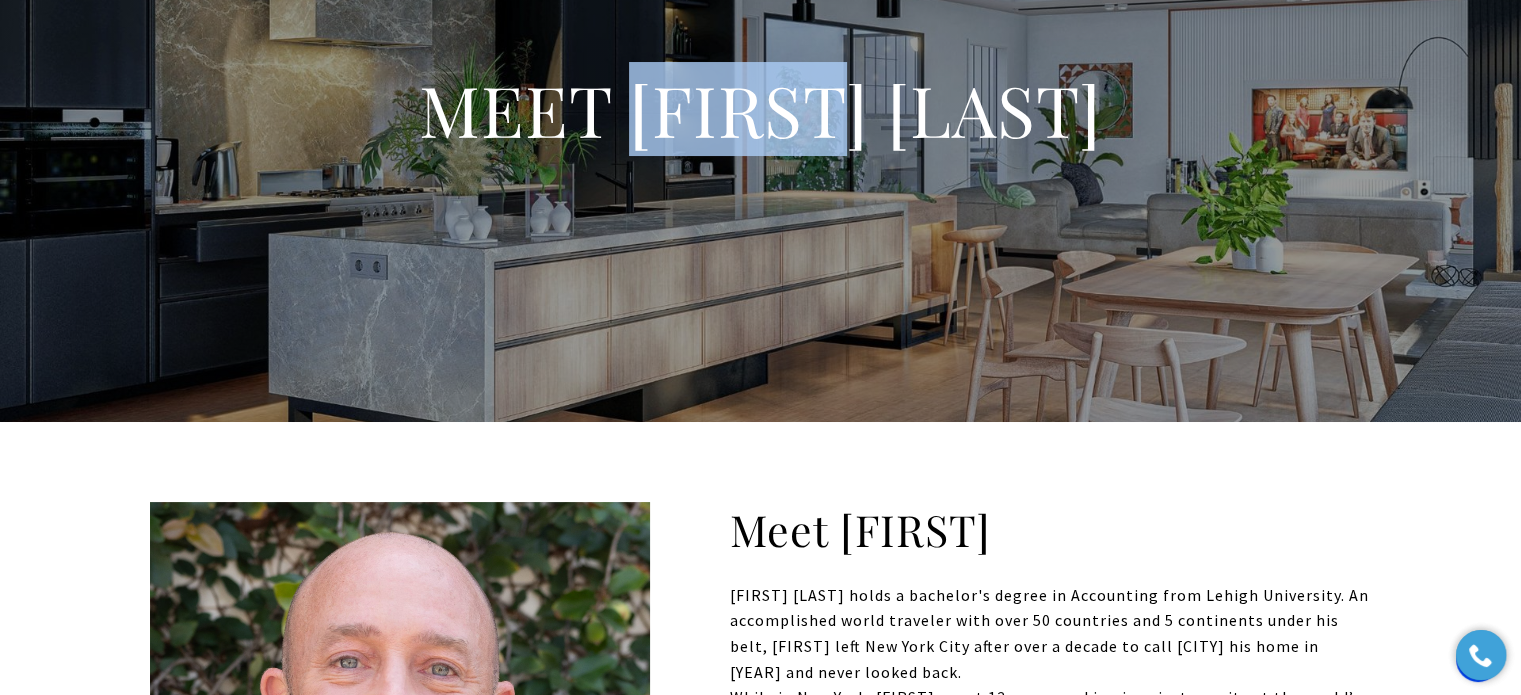 click on "MEET BRIAN ARONSON" at bounding box center (761, 110) 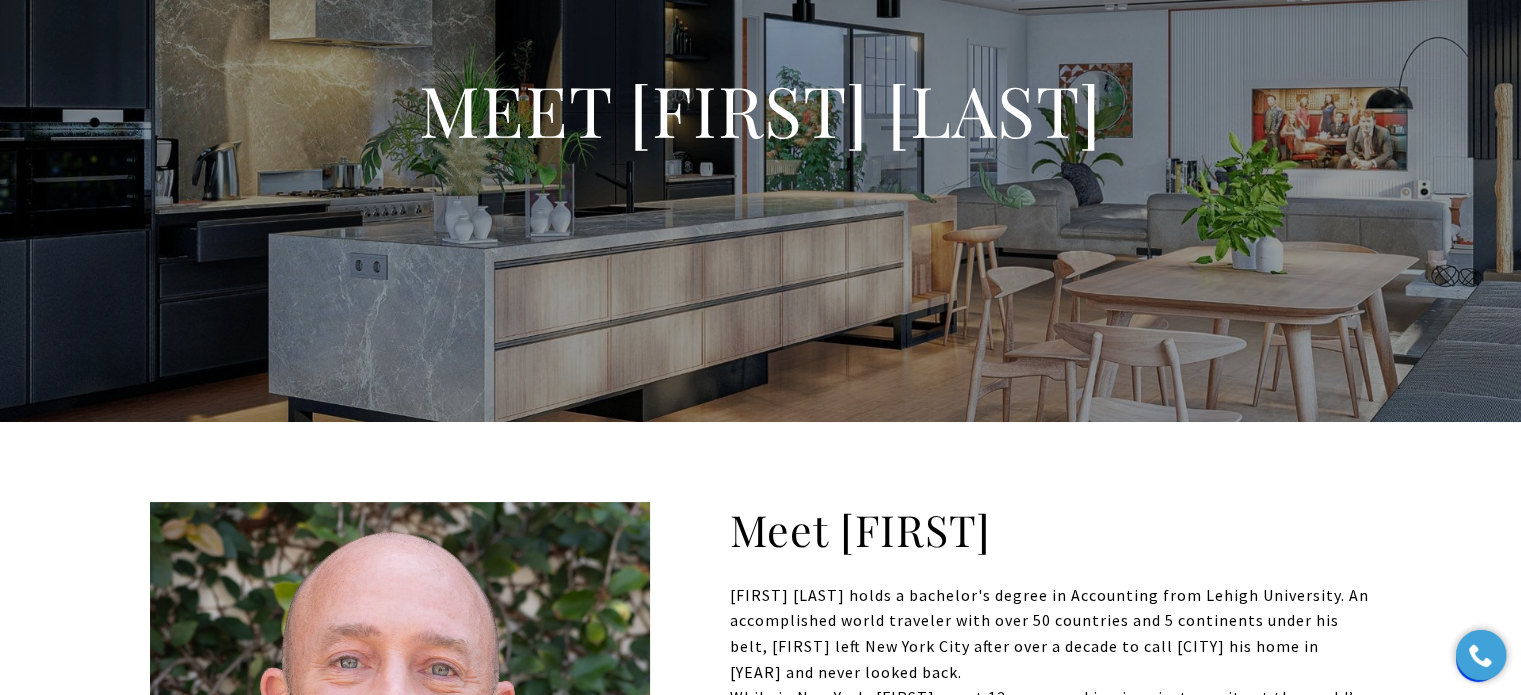 click on "MEET BRIAN ARONSON" at bounding box center (761, 110) 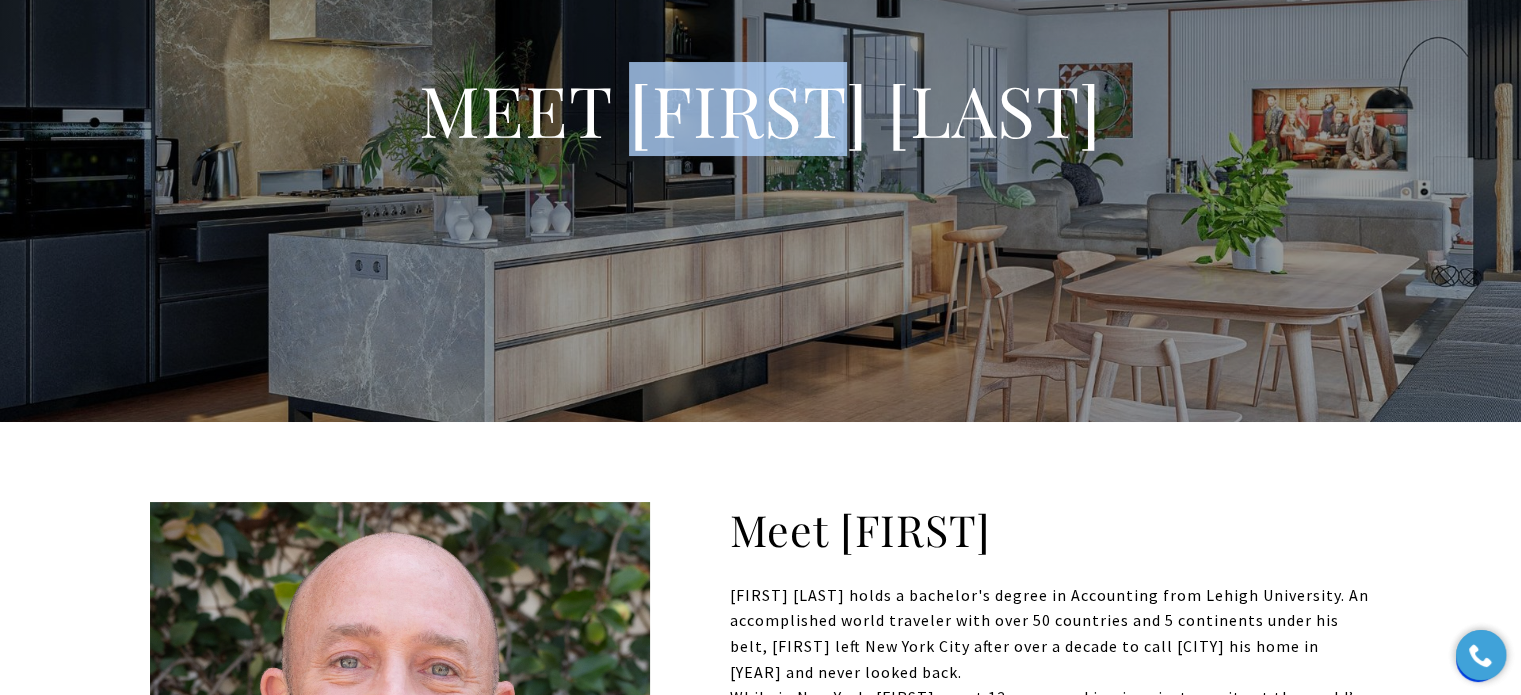 click on "MEET BRIAN ARONSON" at bounding box center [761, 110] 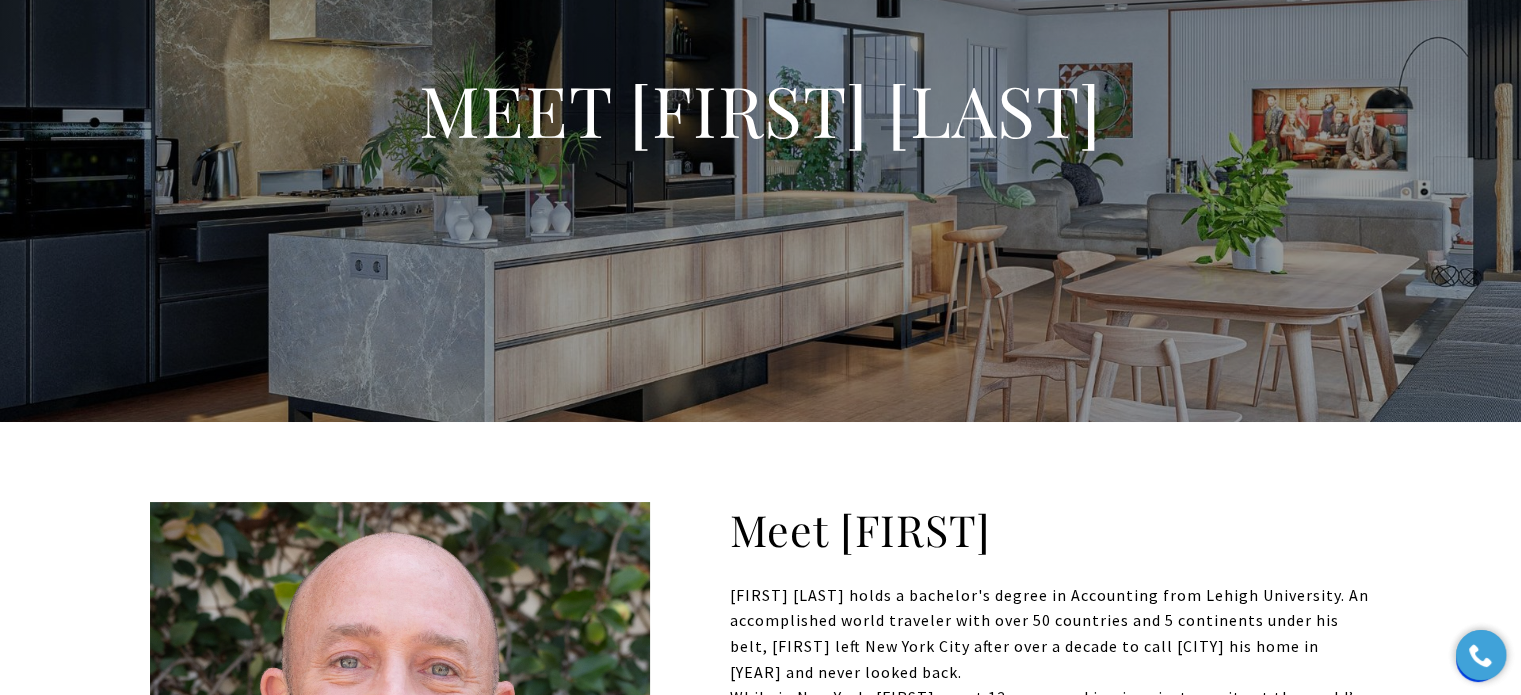 click on "MEET BRIAN ARONSON" at bounding box center [761, 110] 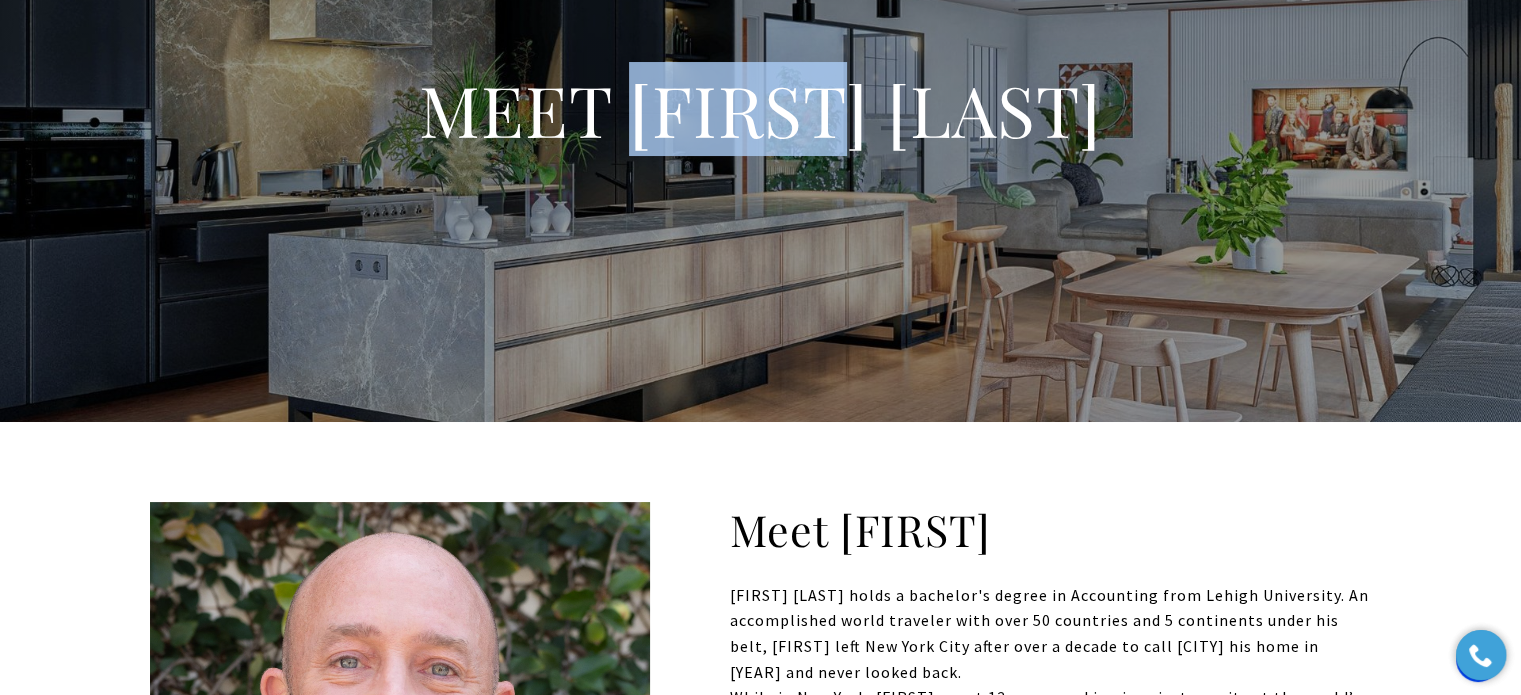 click on "MEET BRIAN ARONSON" at bounding box center (761, 110) 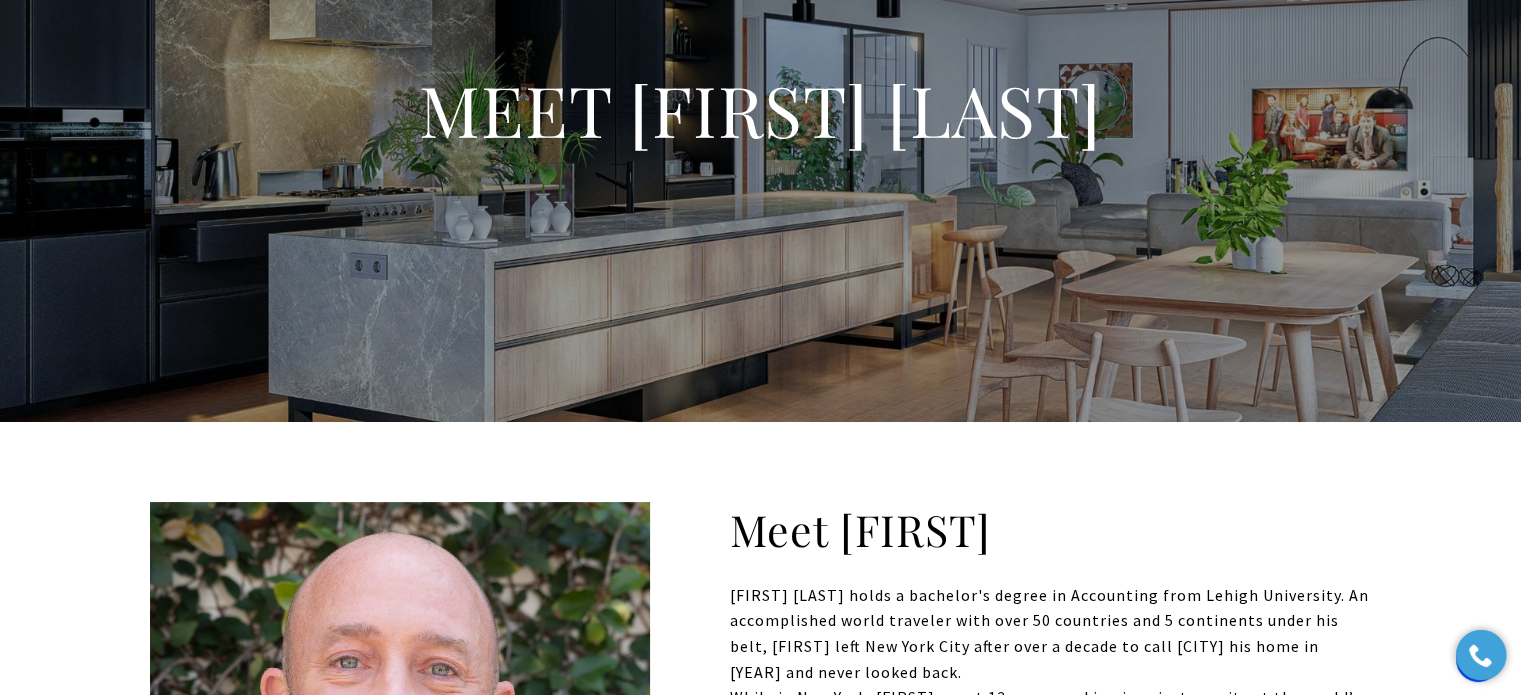 click on "MEET BRIAN ARONSON" at bounding box center (761, 110) 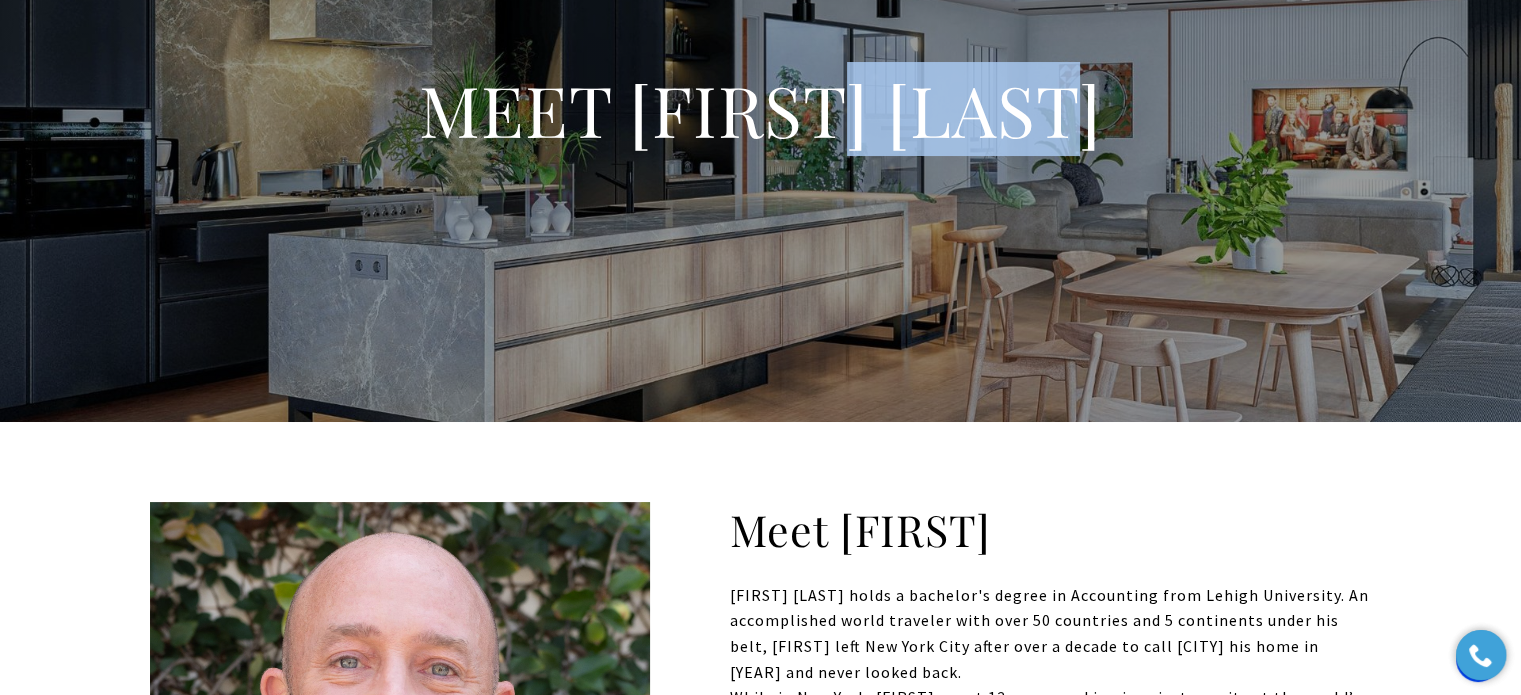 click on "MEET BRIAN ARONSON" at bounding box center (761, 110) 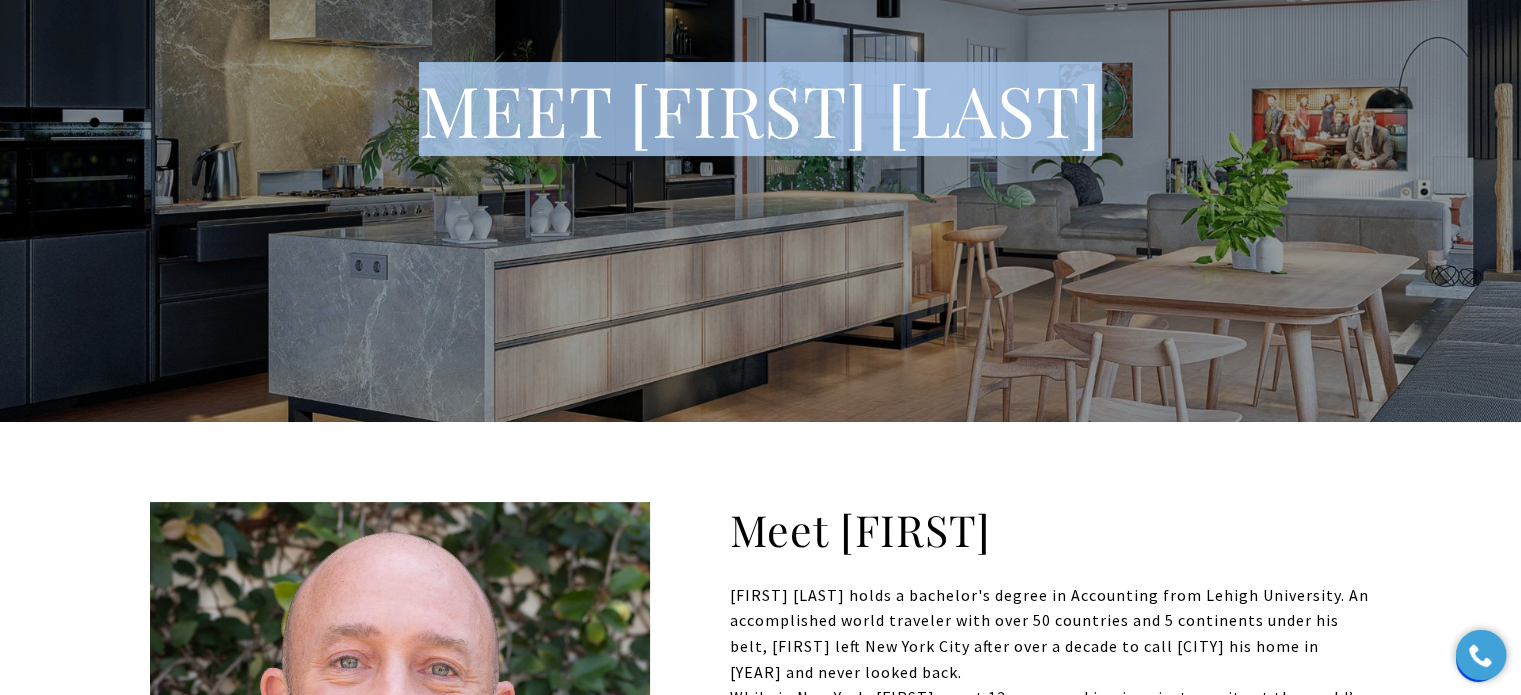 click on "MEET BRIAN ARONSON" at bounding box center (761, 110) 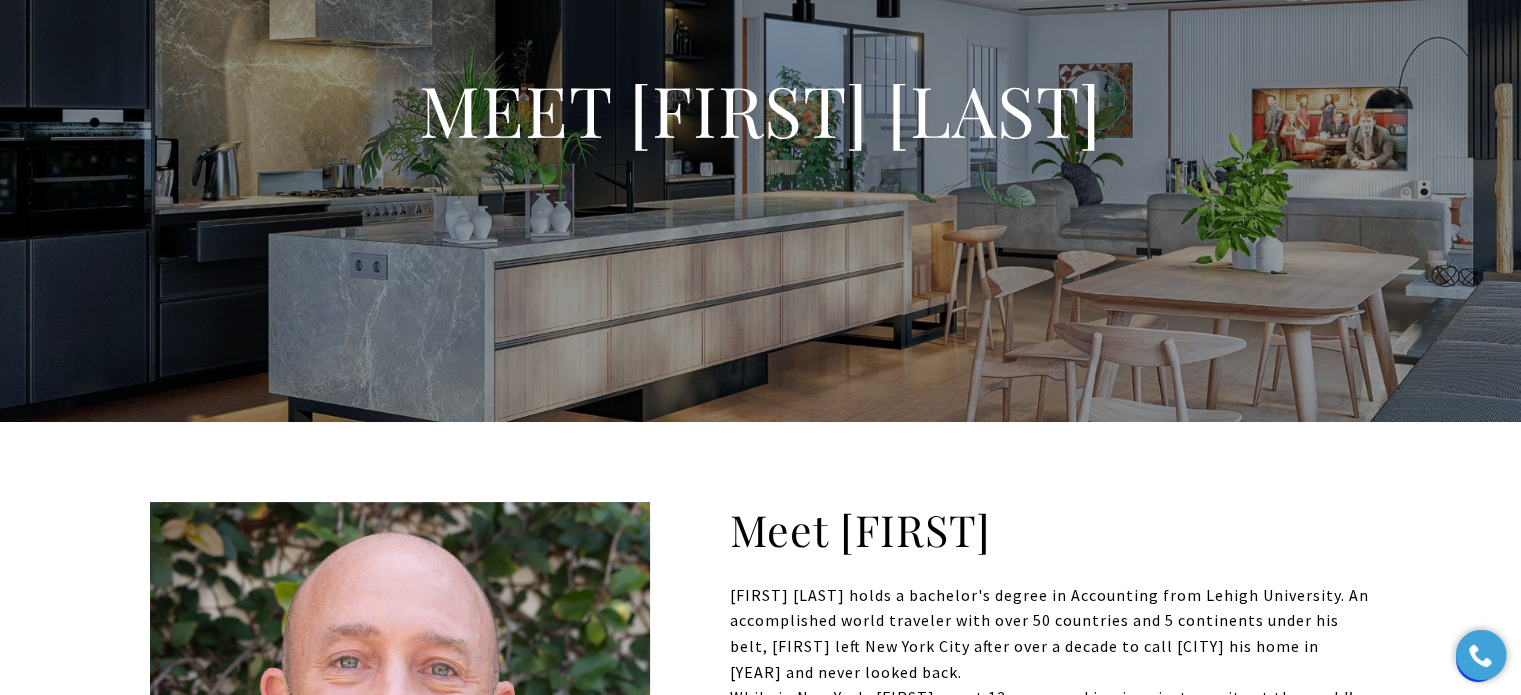 click on "MEET BRIAN ARONSON" at bounding box center [761, 110] 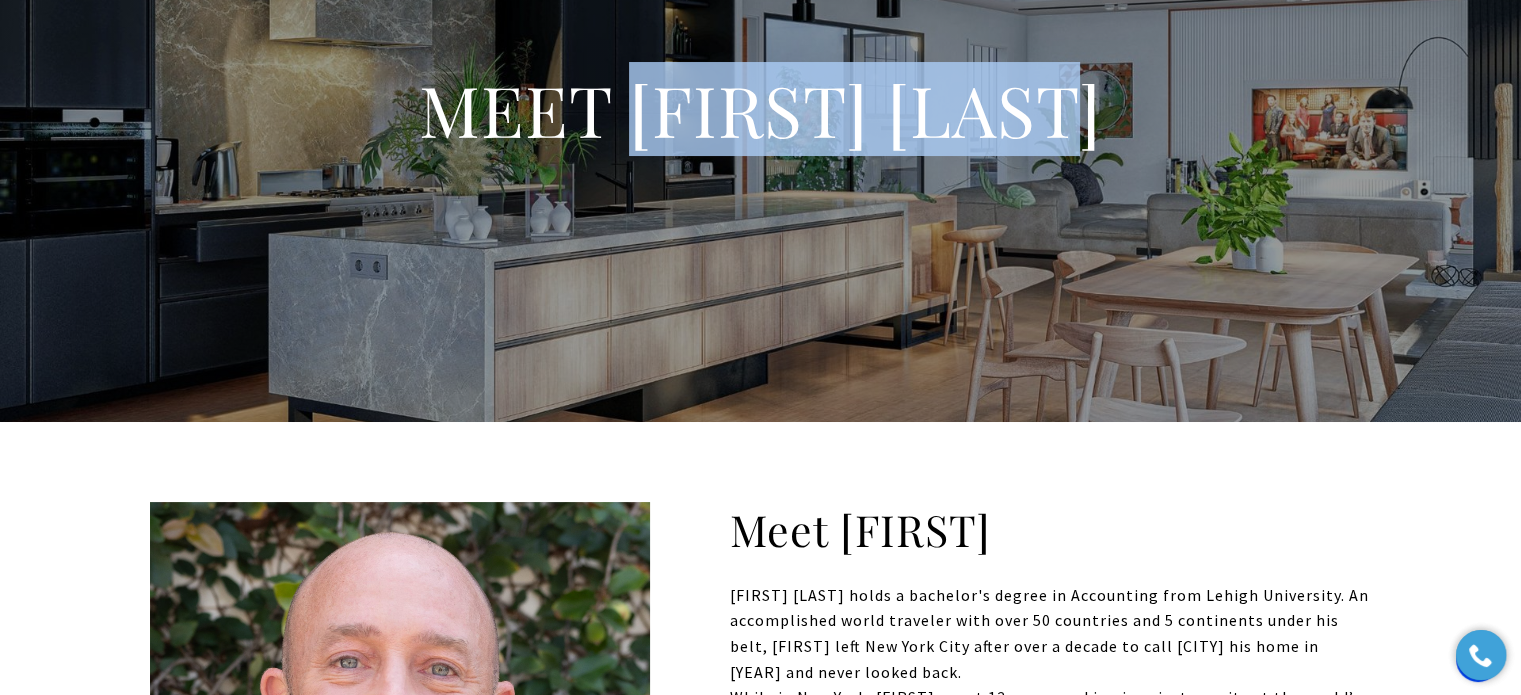drag, startPoint x: 596, startPoint y: 88, endPoint x: 993, endPoint y: 108, distance: 397.50345 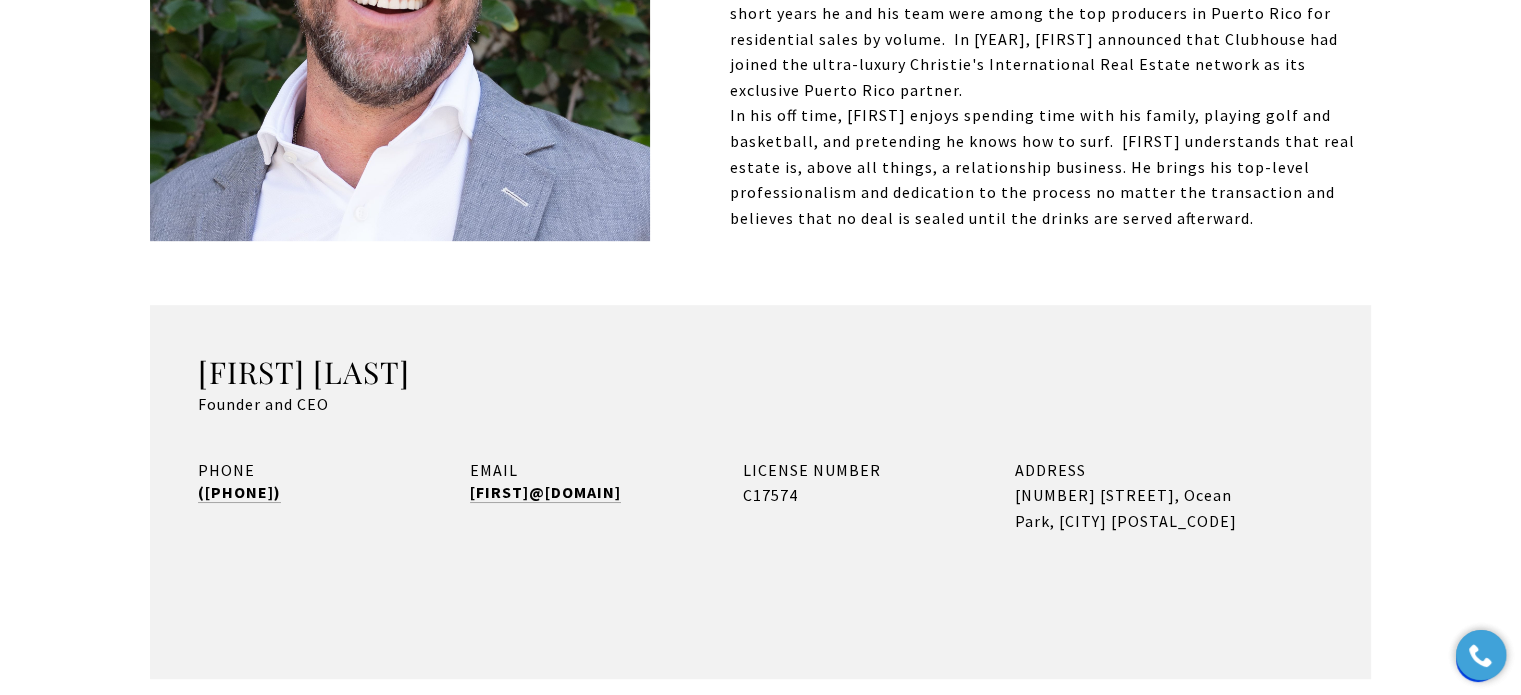 scroll, scrollTop: 950, scrollLeft: 0, axis: vertical 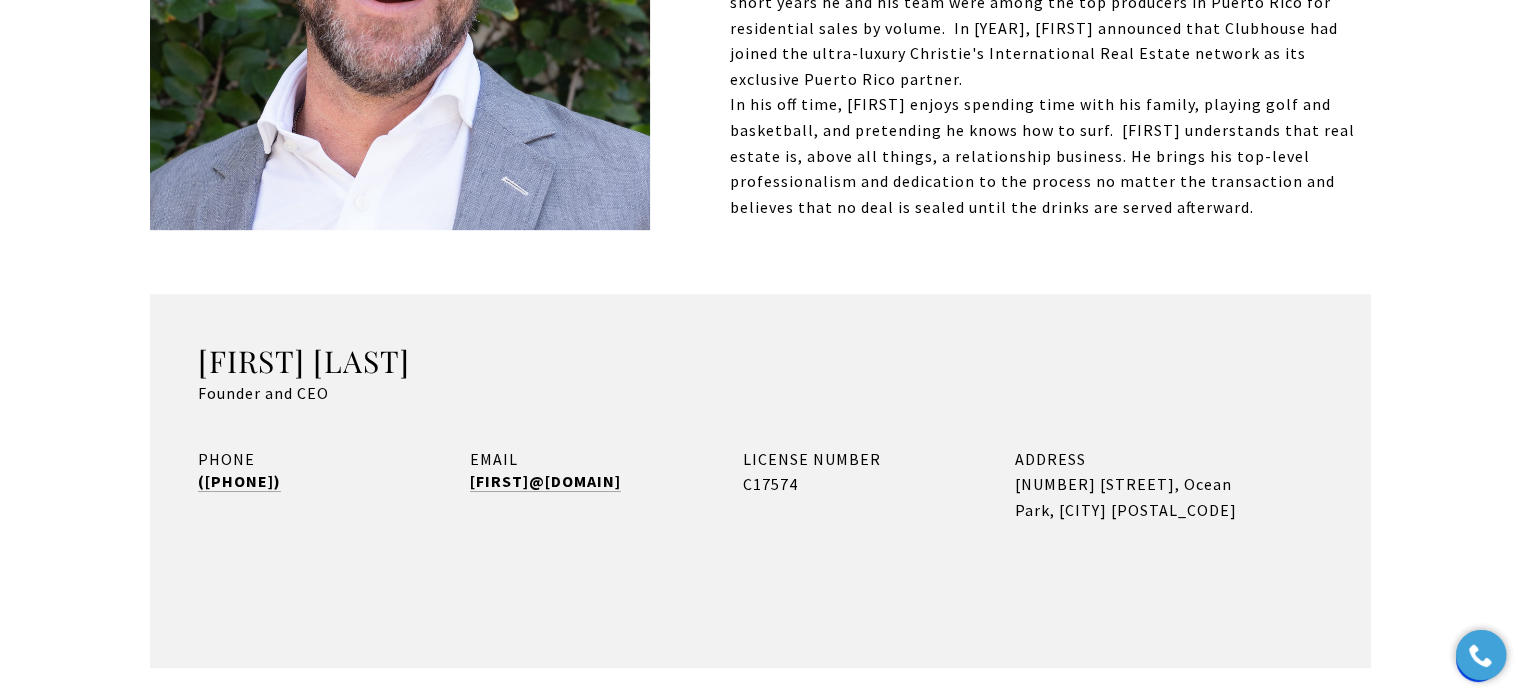 click on "Brian Aronson
Founder and CEO" at bounding box center (760, 374) 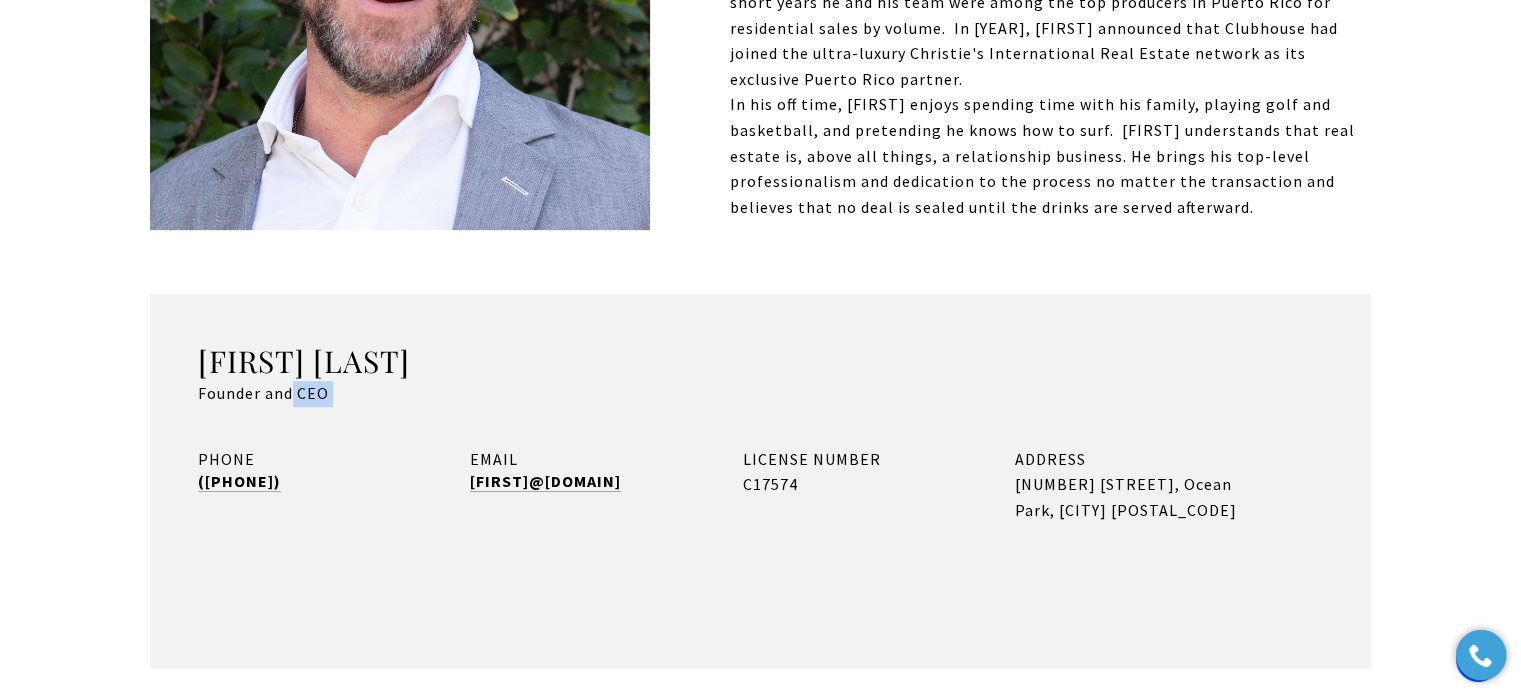 click on "Brian Aronson
Founder and CEO" at bounding box center [760, 374] 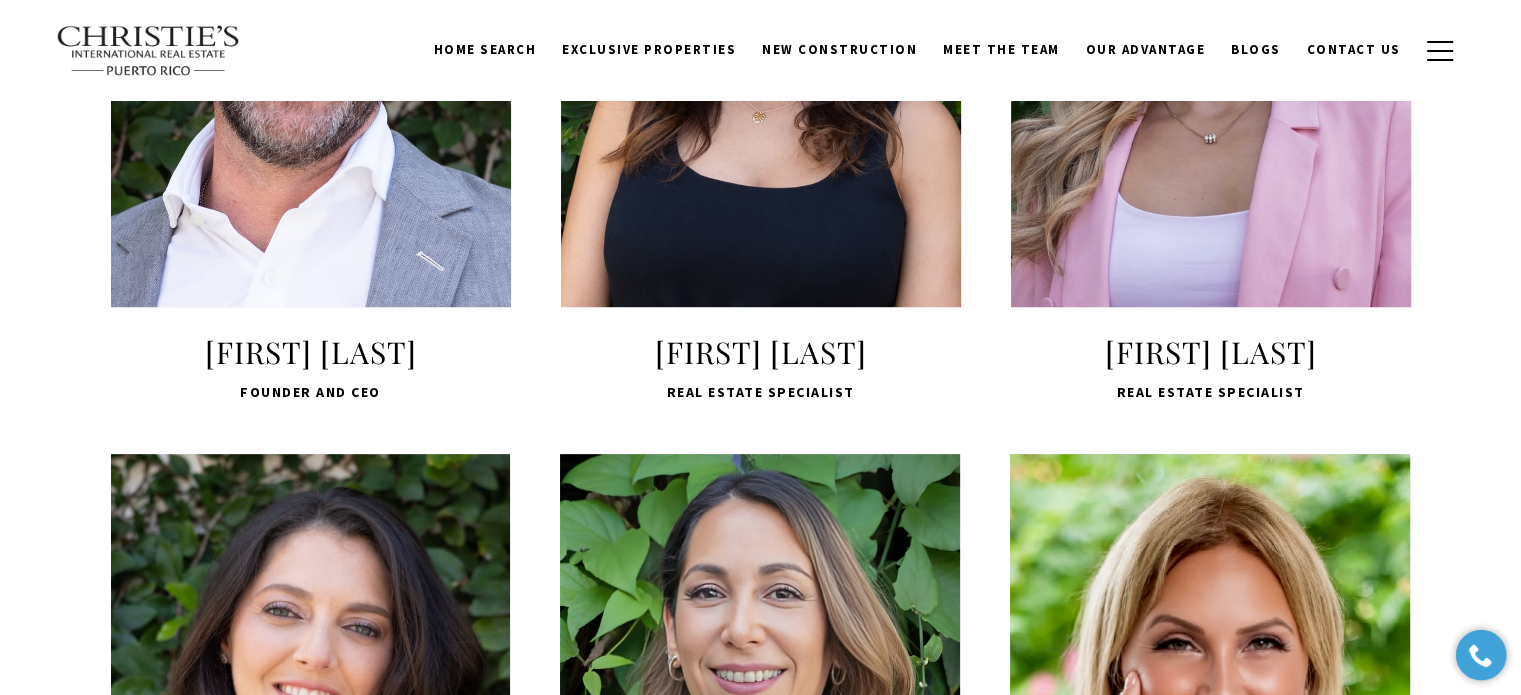 scroll, scrollTop: 997, scrollLeft: 0, axis: vertical 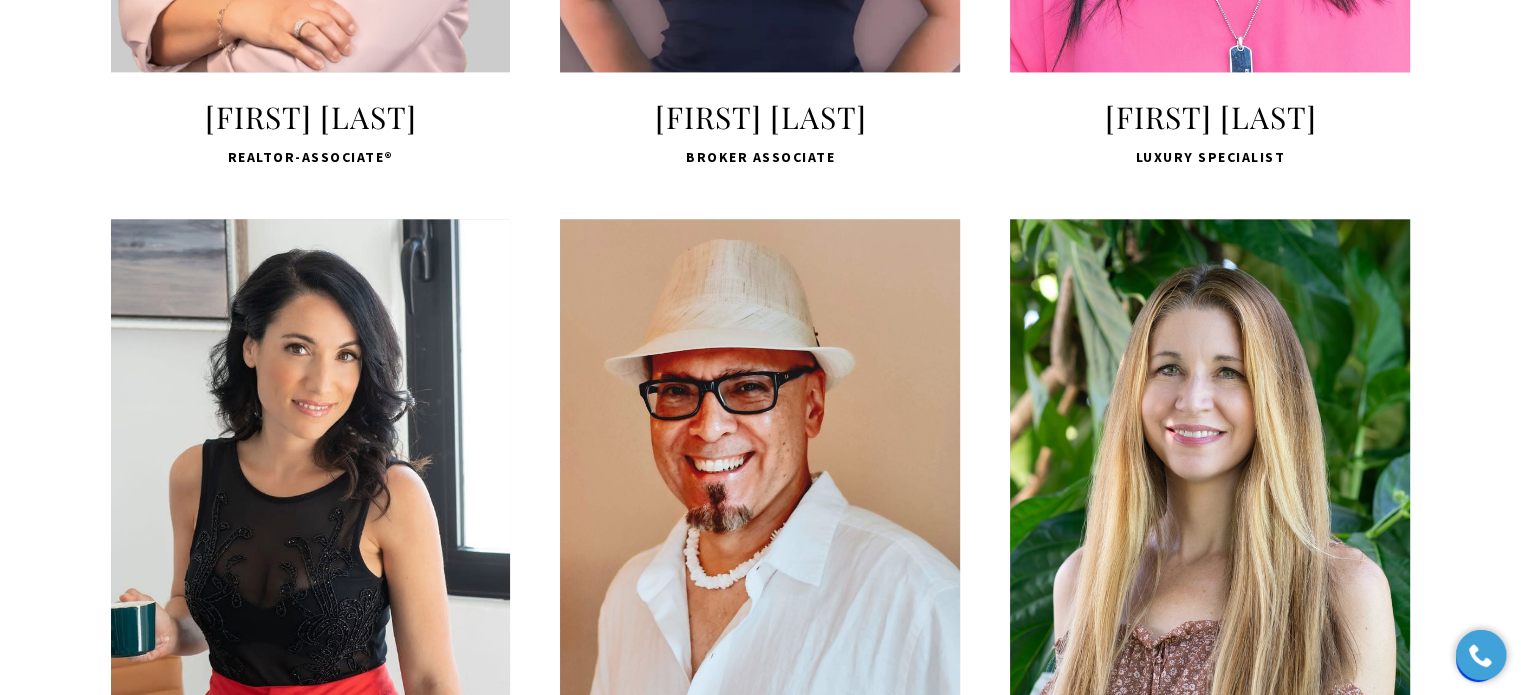 click on "LEARN MORE" at bounding box center (761, -27) 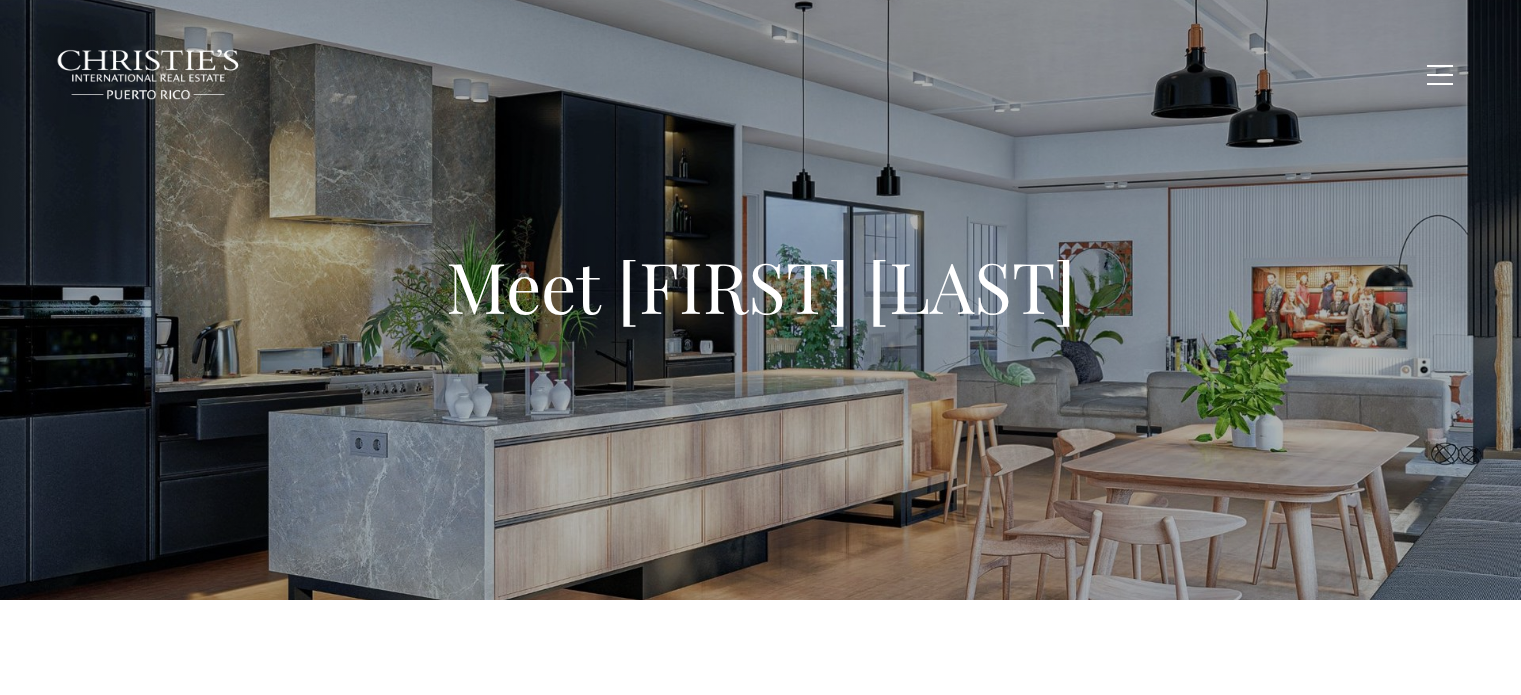 scroll, scrollTop: 0, scrollLeft: 0, axis: both 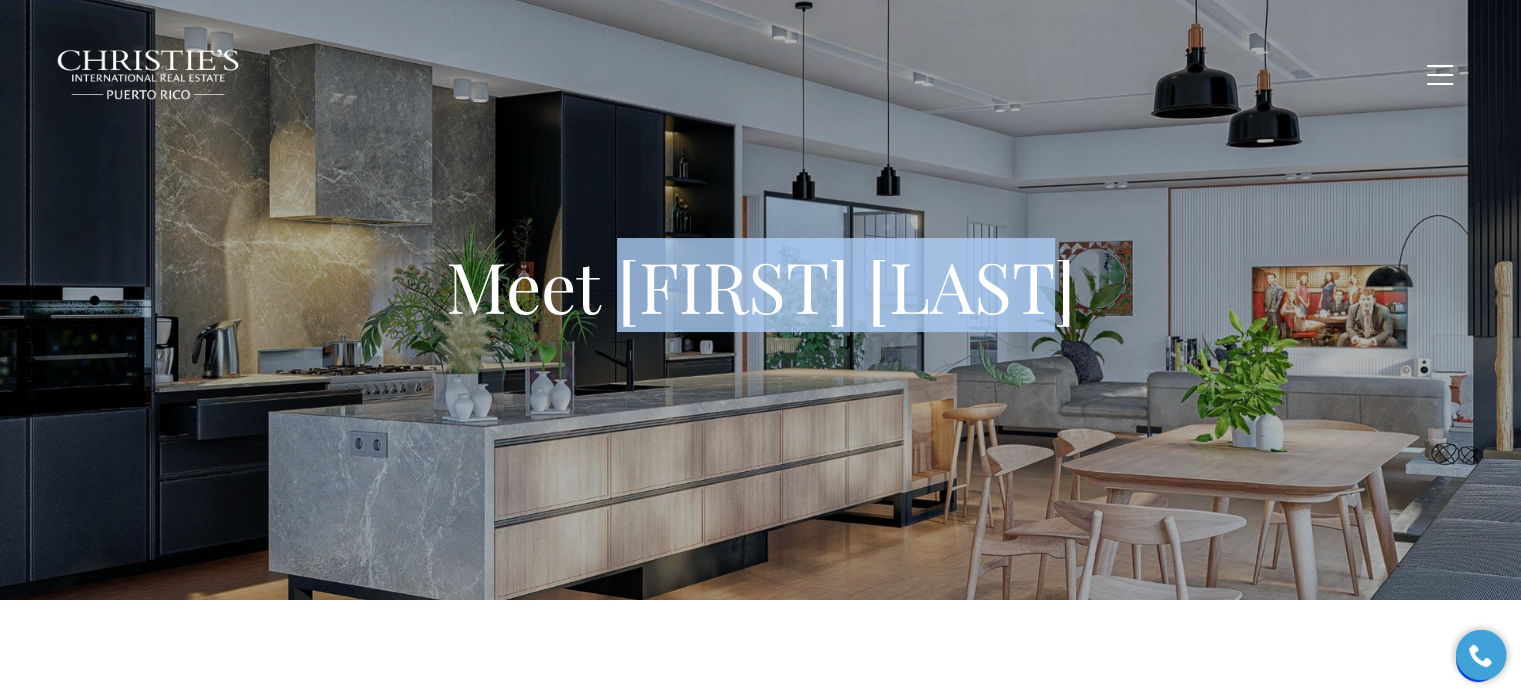 drag, startPoint x: 644, startPoint y: 296, endPoint x: 1322, endPoint y: 341, distance: 679.4917 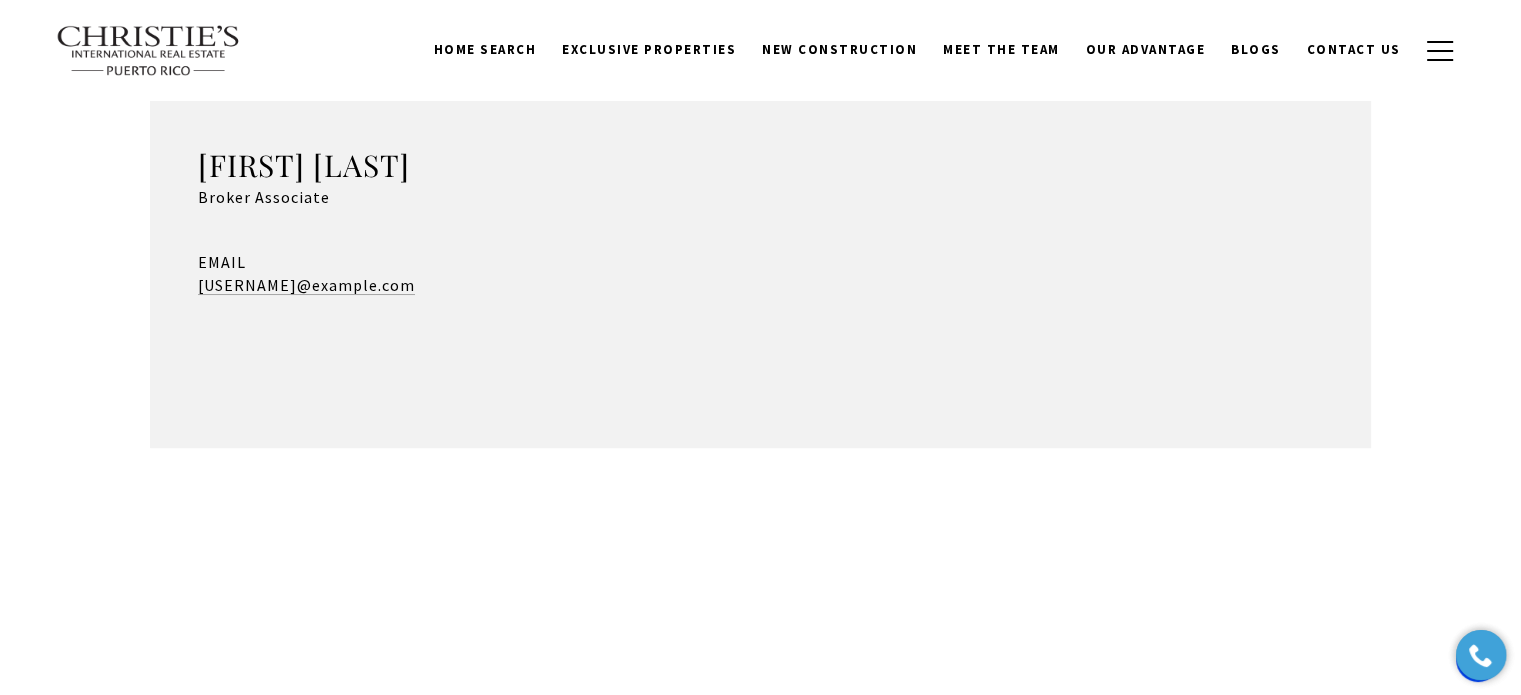 scroll, scrollTop: 1151, scrollLeft: 0, axis: vertical 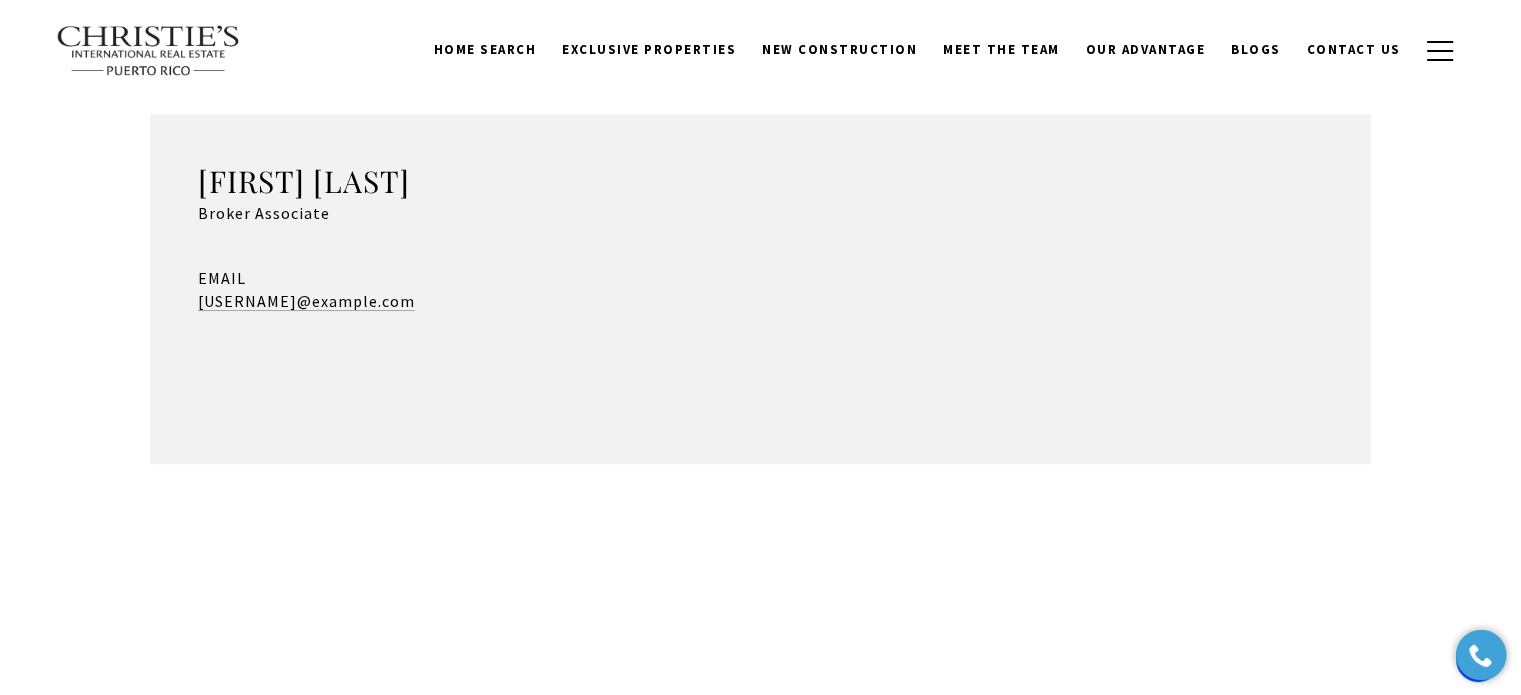 click on "Alina Santana
Broker Associate" at bounding box center [760, 194] 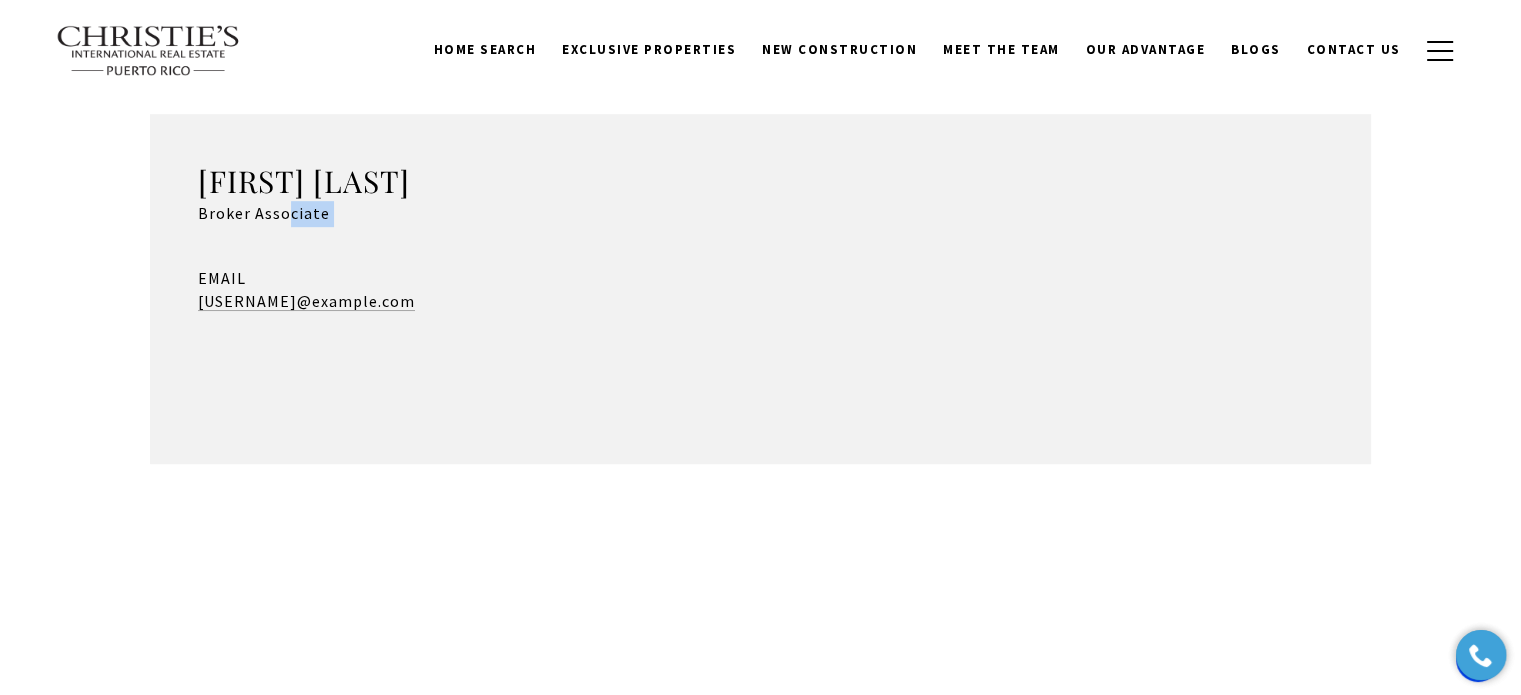click on "Alina Santana
Broker Associate" at bounding box center (760, 194) 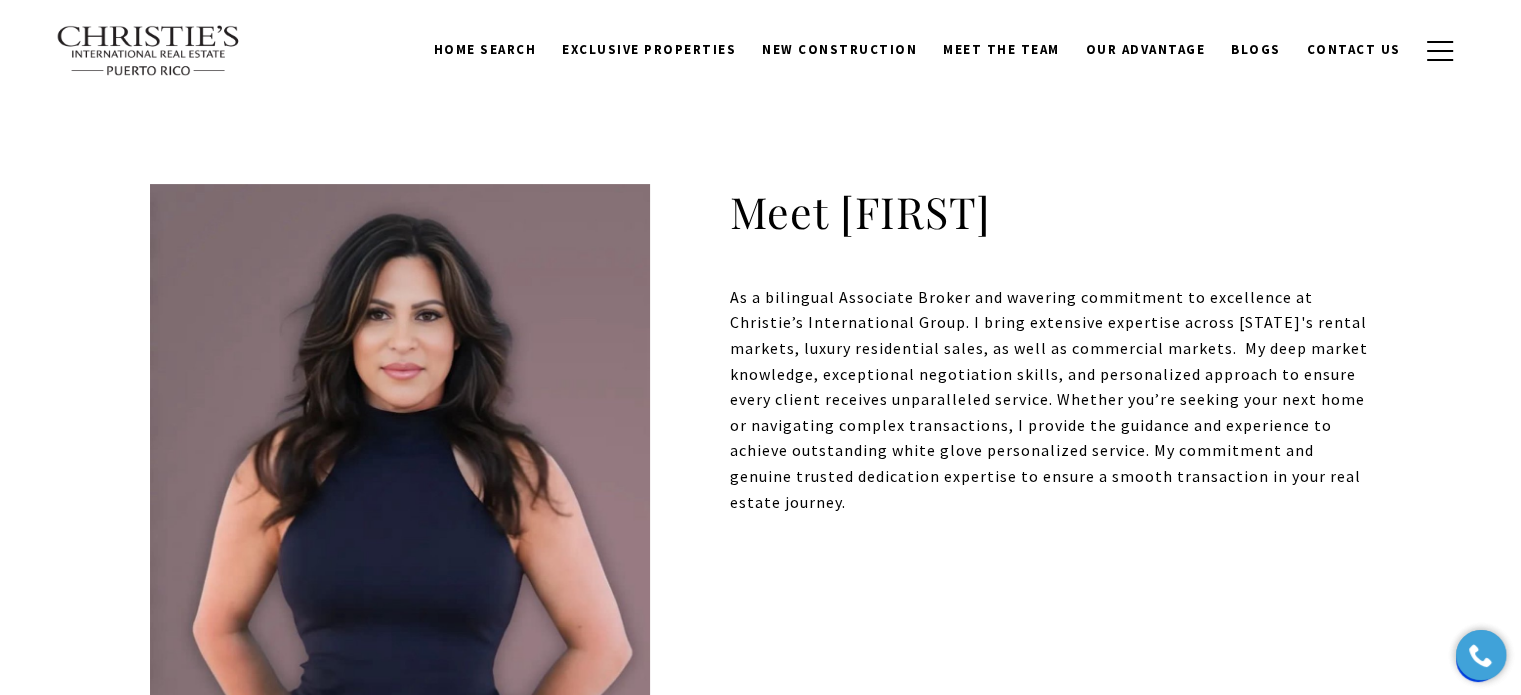 scroll, scrollTop: 492, scrollLeft: 0, axis: vertical 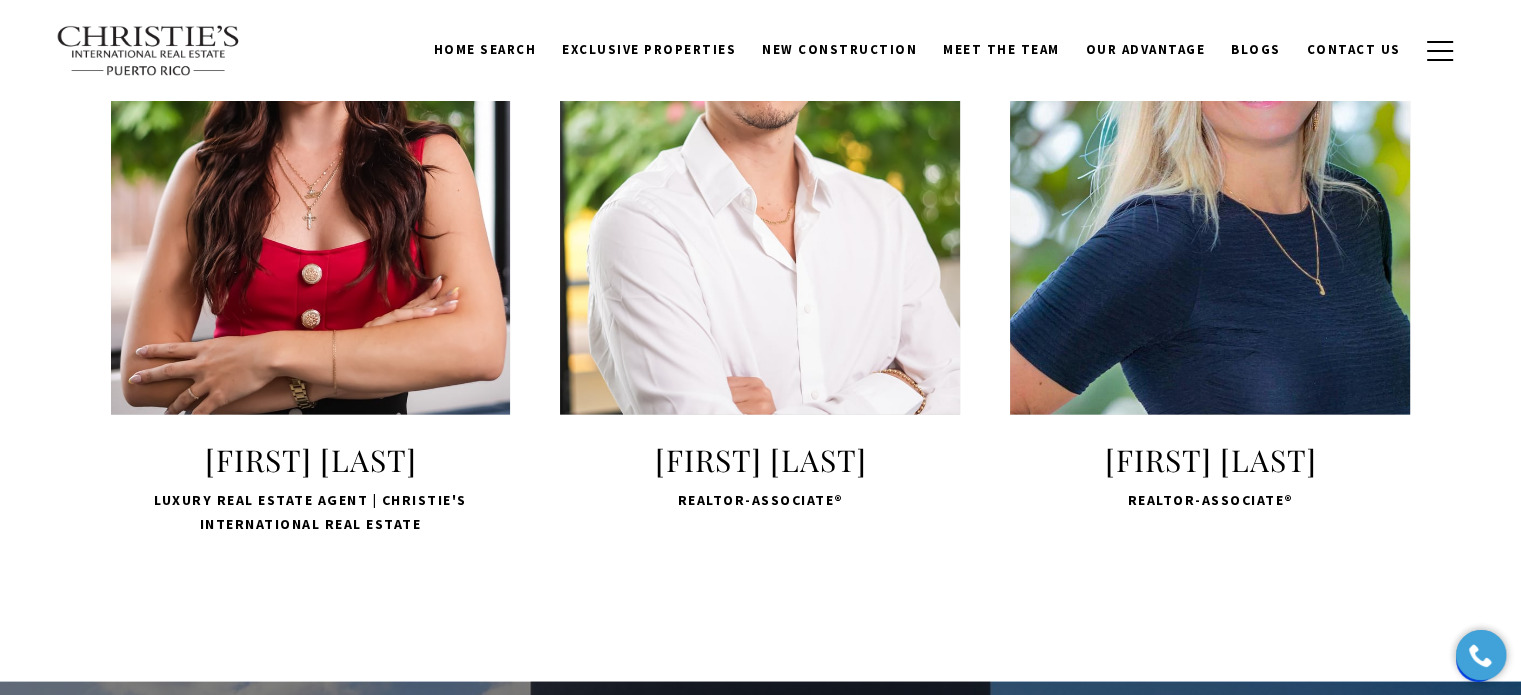 click on "LEARN MORE" at bounding box center (311, -512) 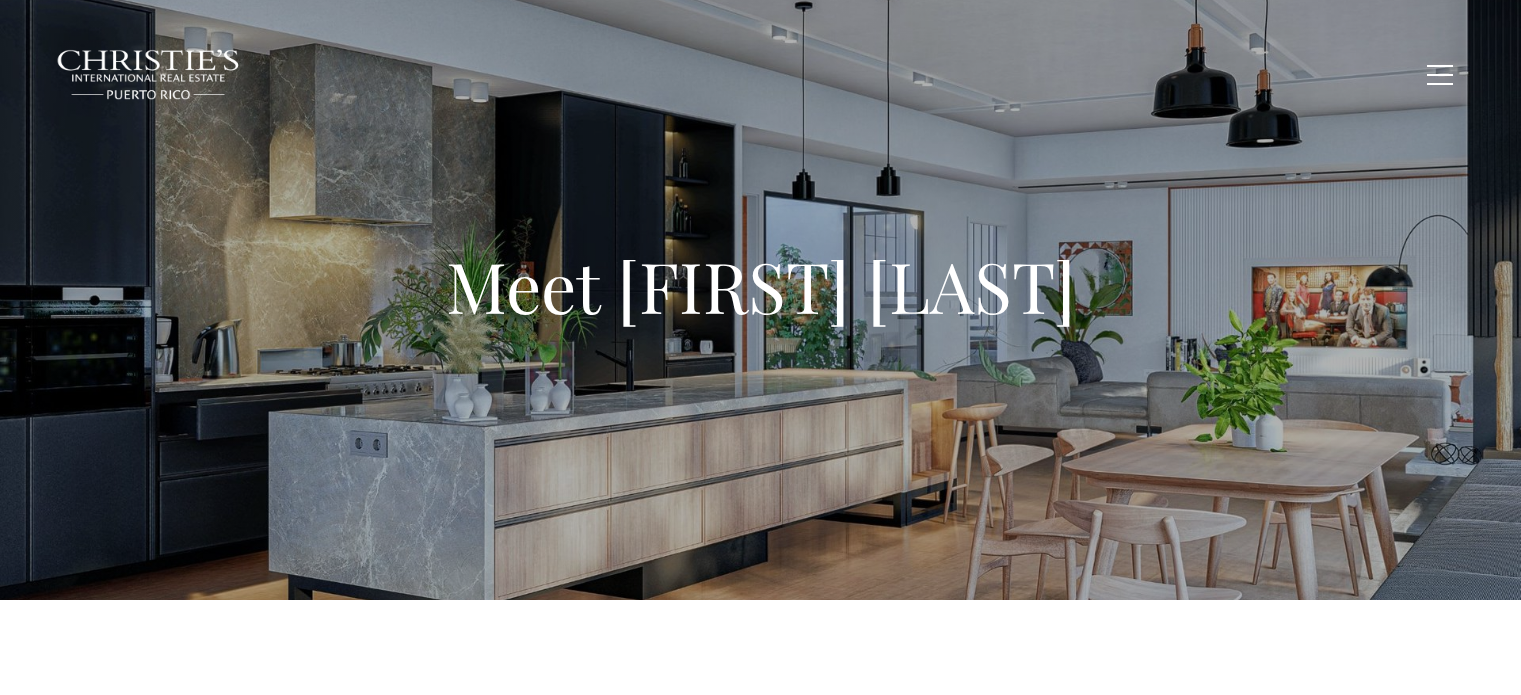 scroll, scrollTop: 0, scrollLeft: 0, axis: both 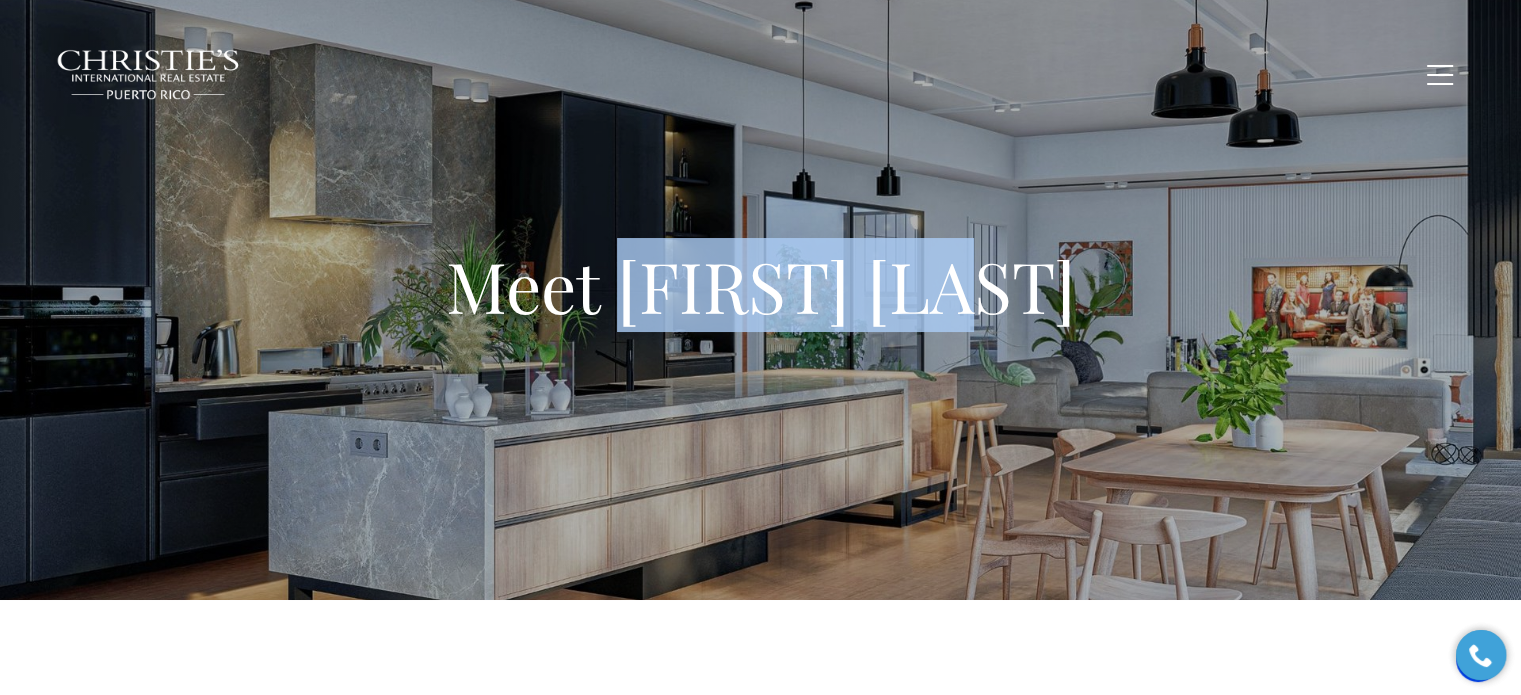 drag, startPoint x: 668, startPoint y: 291, endPoint x: 1222, endPoint y: 319, distance: 554.70715 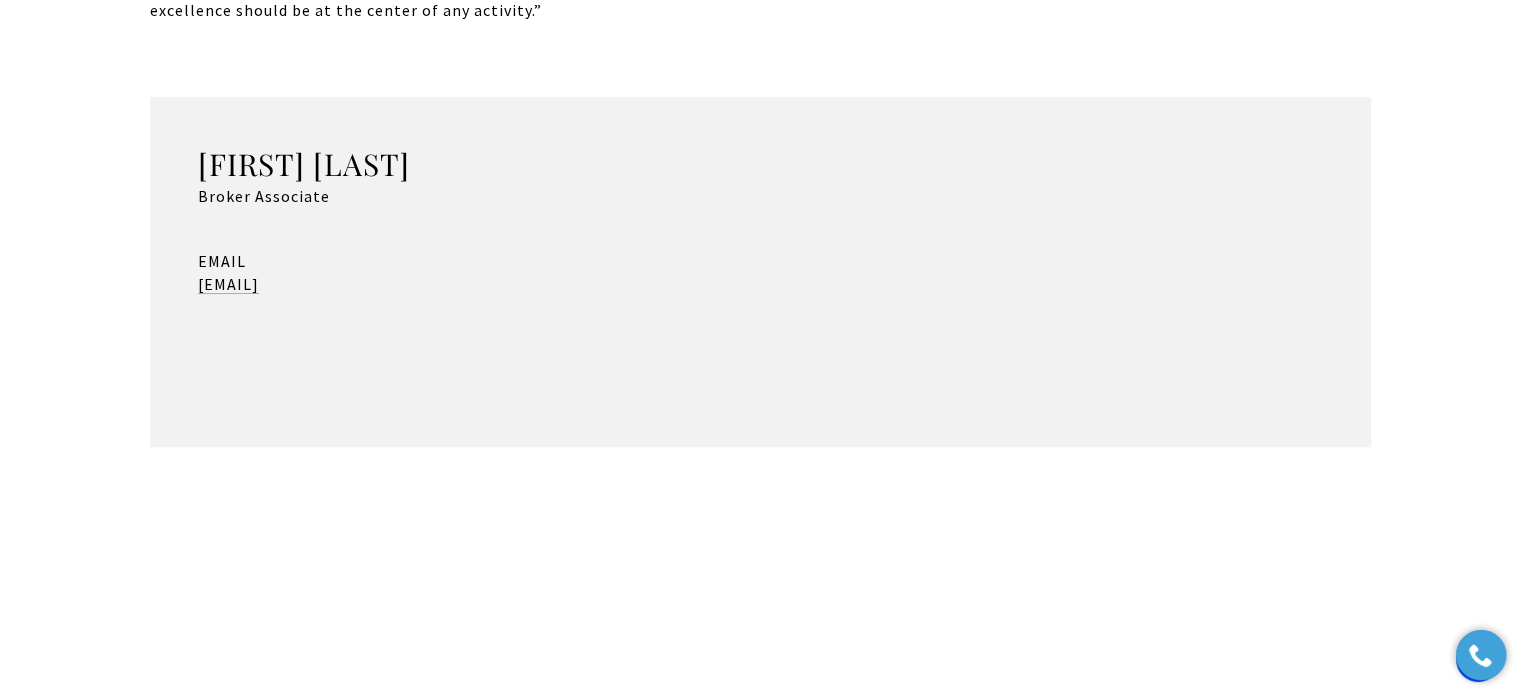 scroll, scrollTop: 1516, scrollLeft: 0, axis: vertical 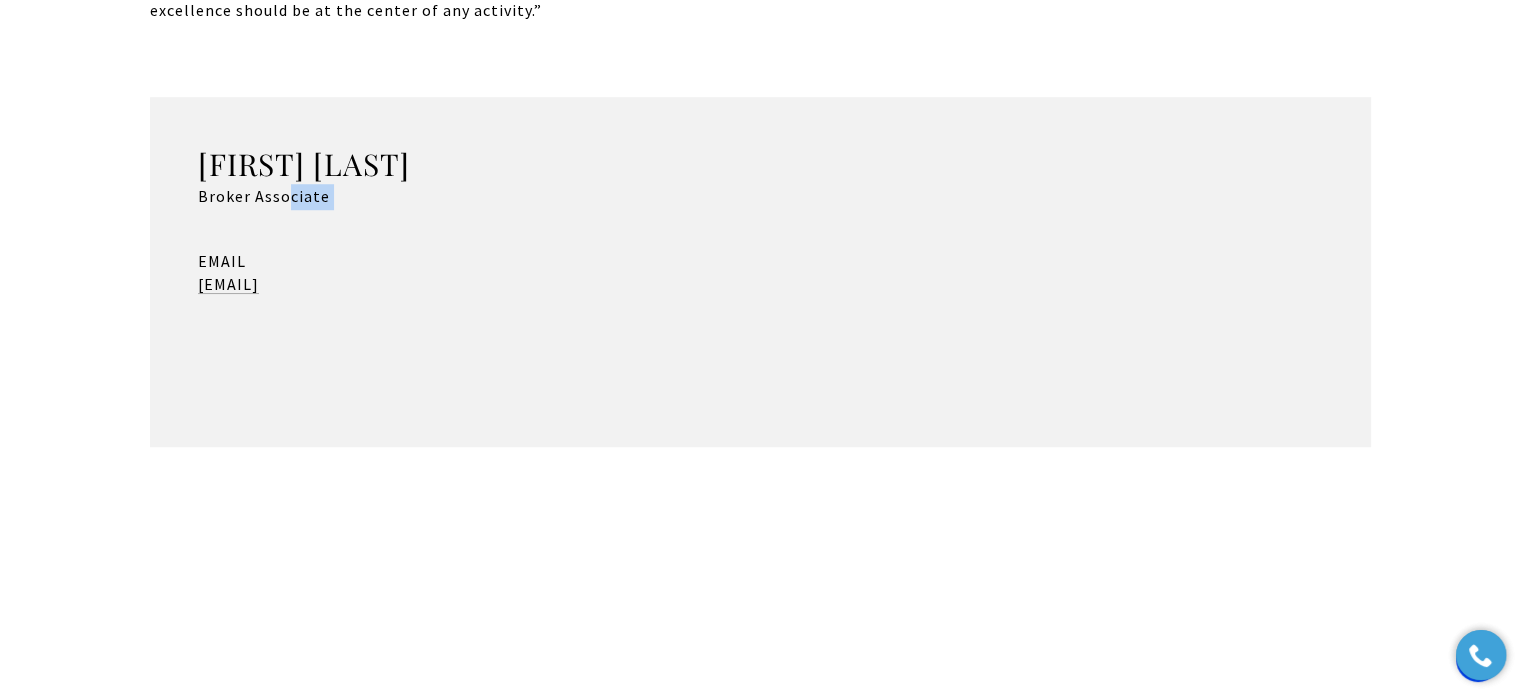 click on "[FIRST] [LAST]
Broker Associate" at bounding box center (760, 177) 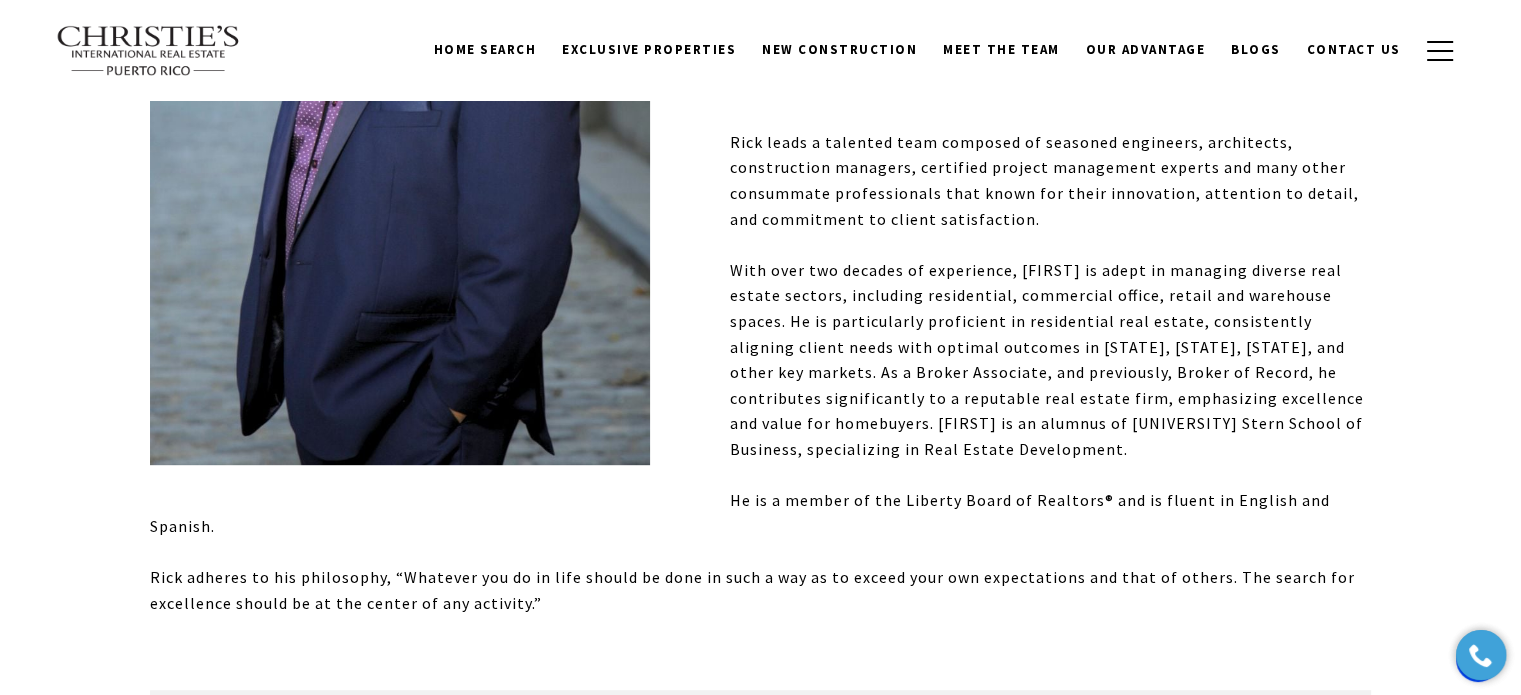 scroll, scrollTop: 922, scrollLeft: 0, axis: vertical 